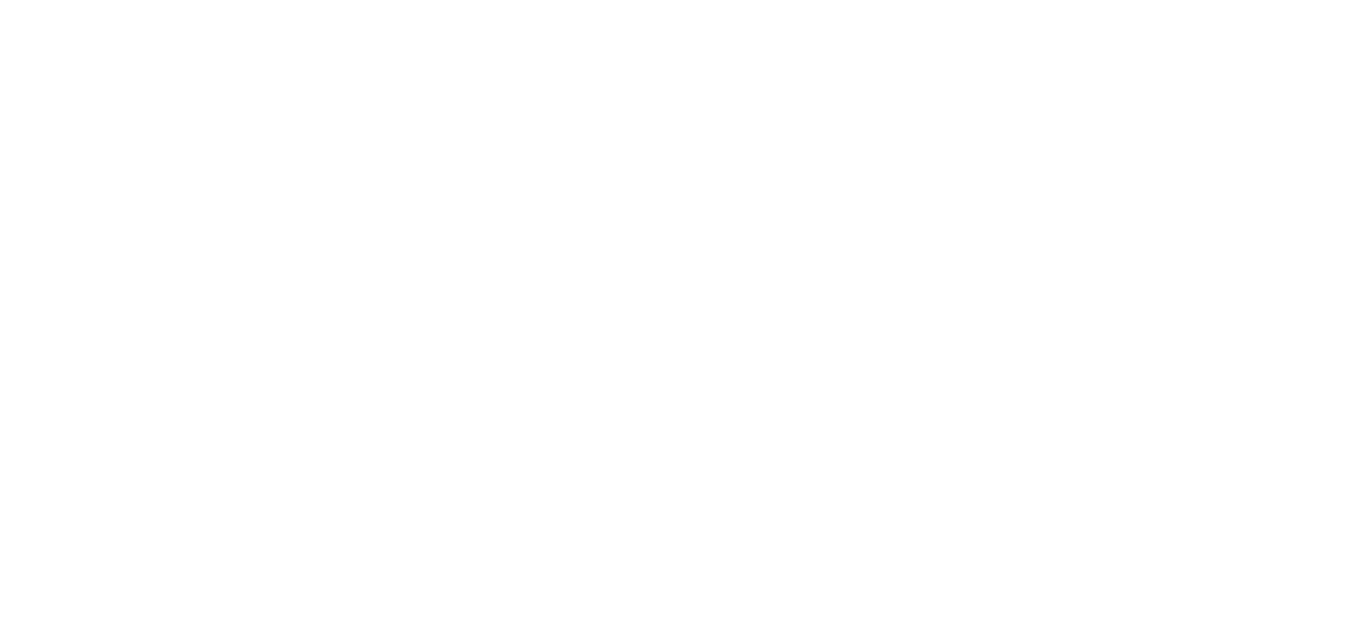 scroll, scrollTop: 0, scrollLeft: 0, axis: both 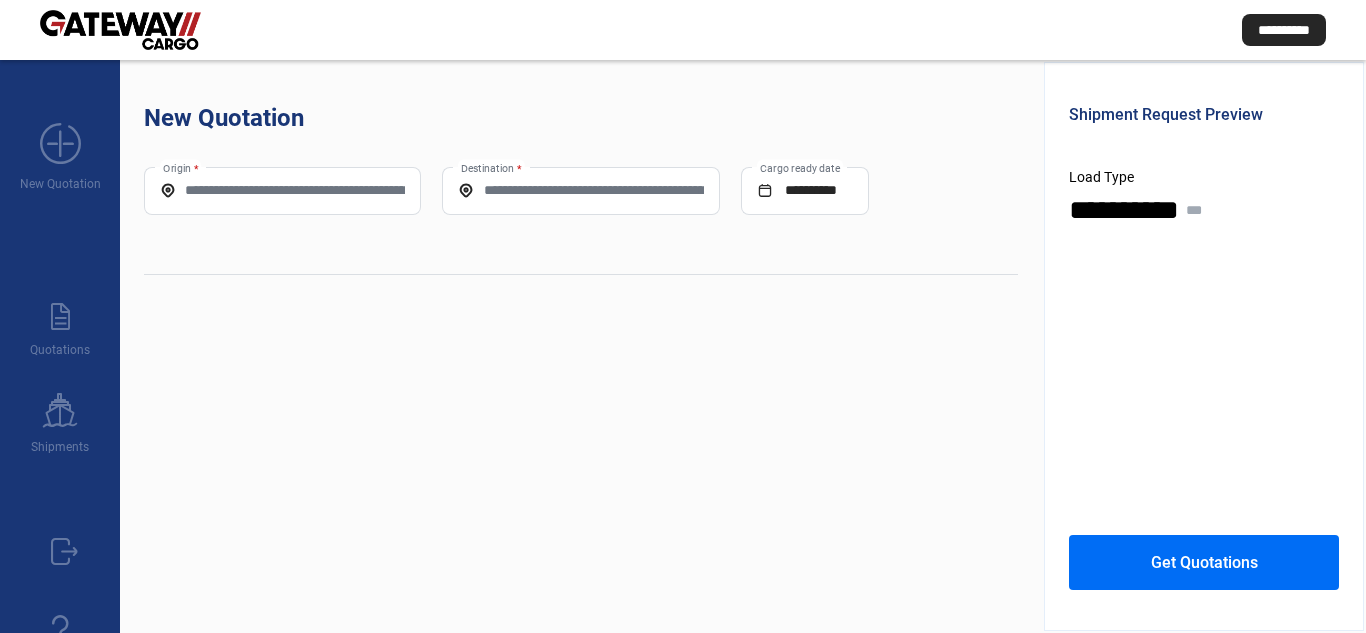 click on "Origin *" at bounding box center [282, 190] 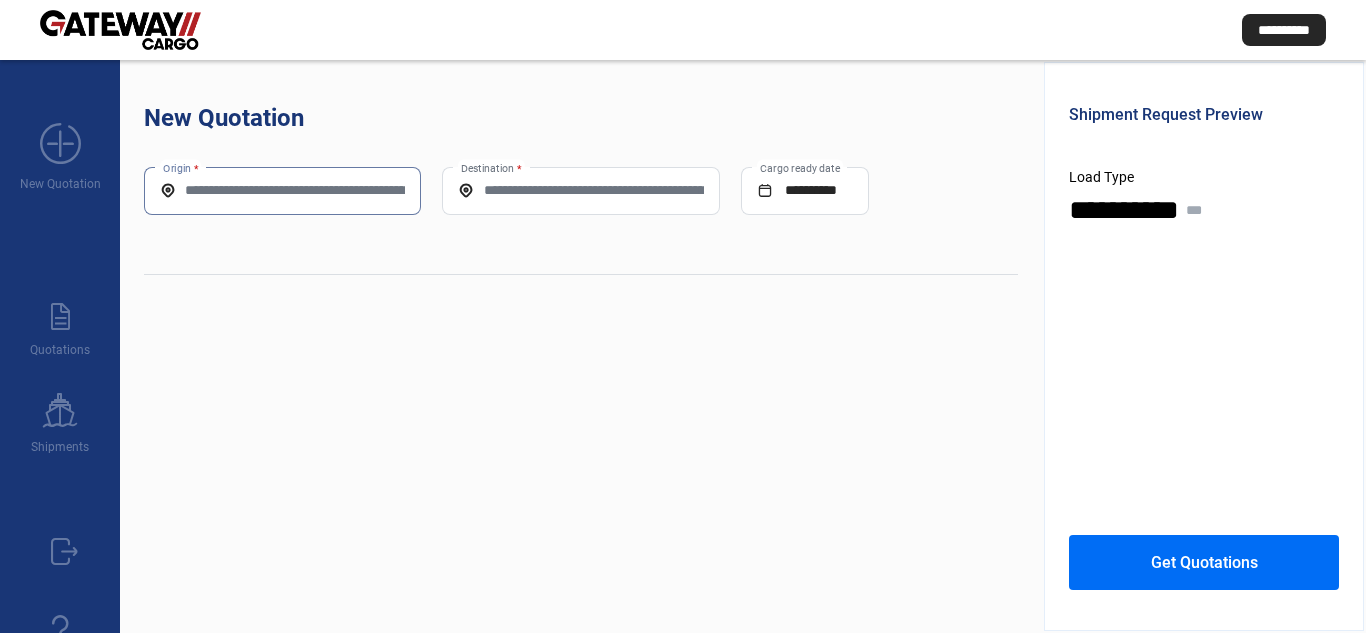paste on "**********" 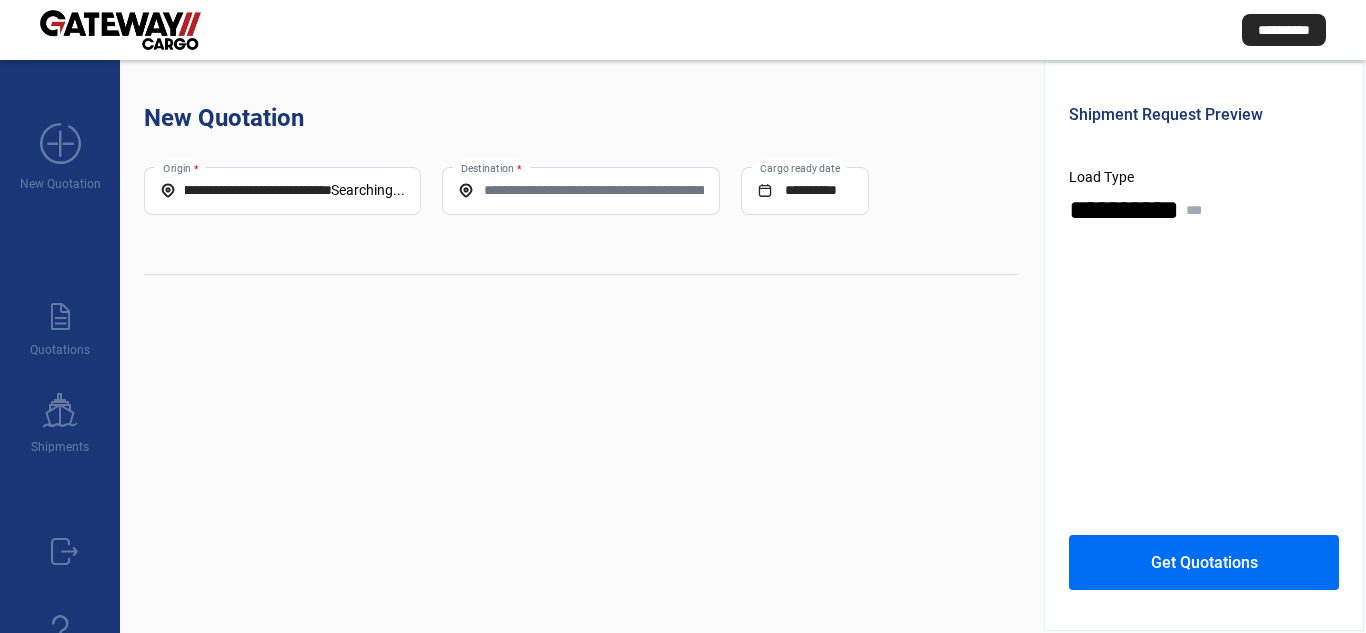 scroll, scrollTop: 0, scrollLeft: 0, axis: both 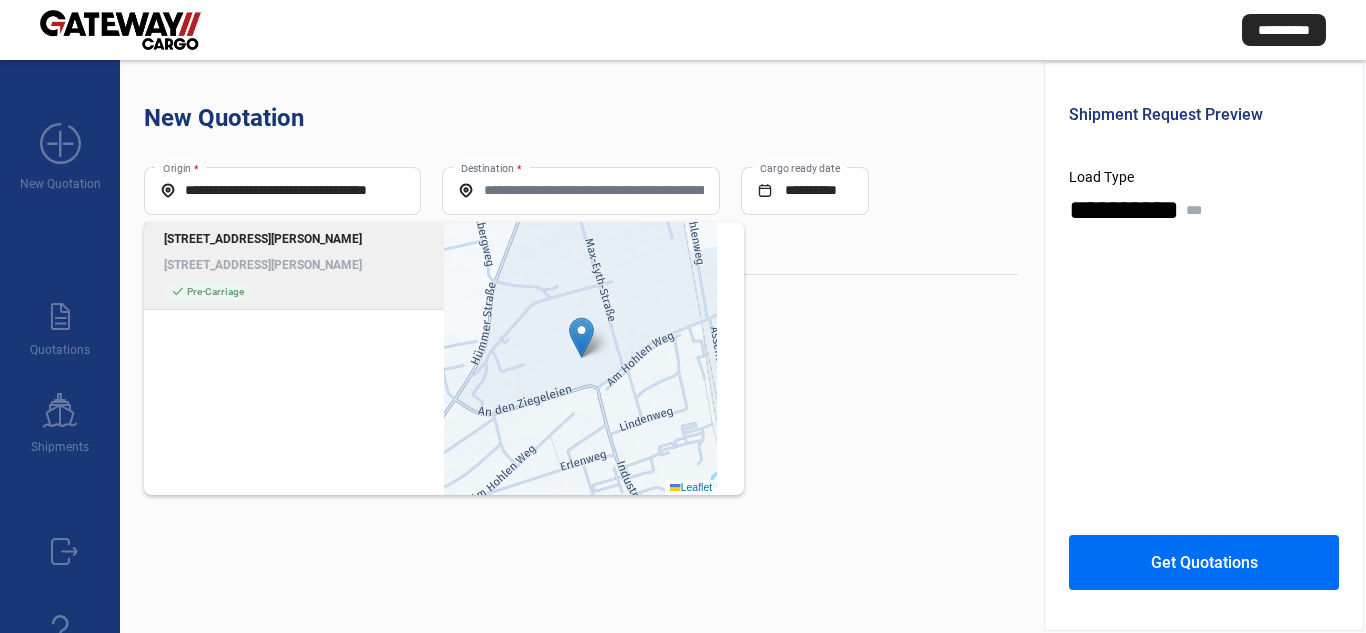 click on "[STREET_ADDRESS][PERSON_NAME][PERSON_NAME] check_mark  Pre-Carriage" 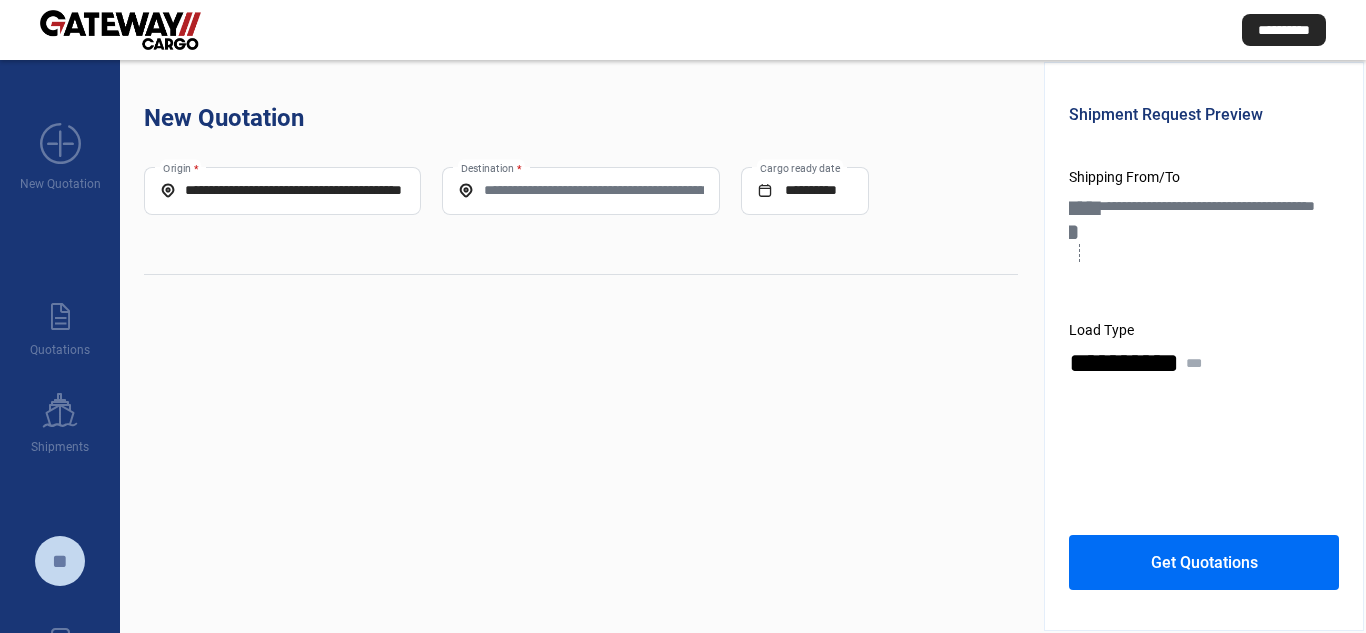 click on "Destination *" at bounding box center (580, 190) 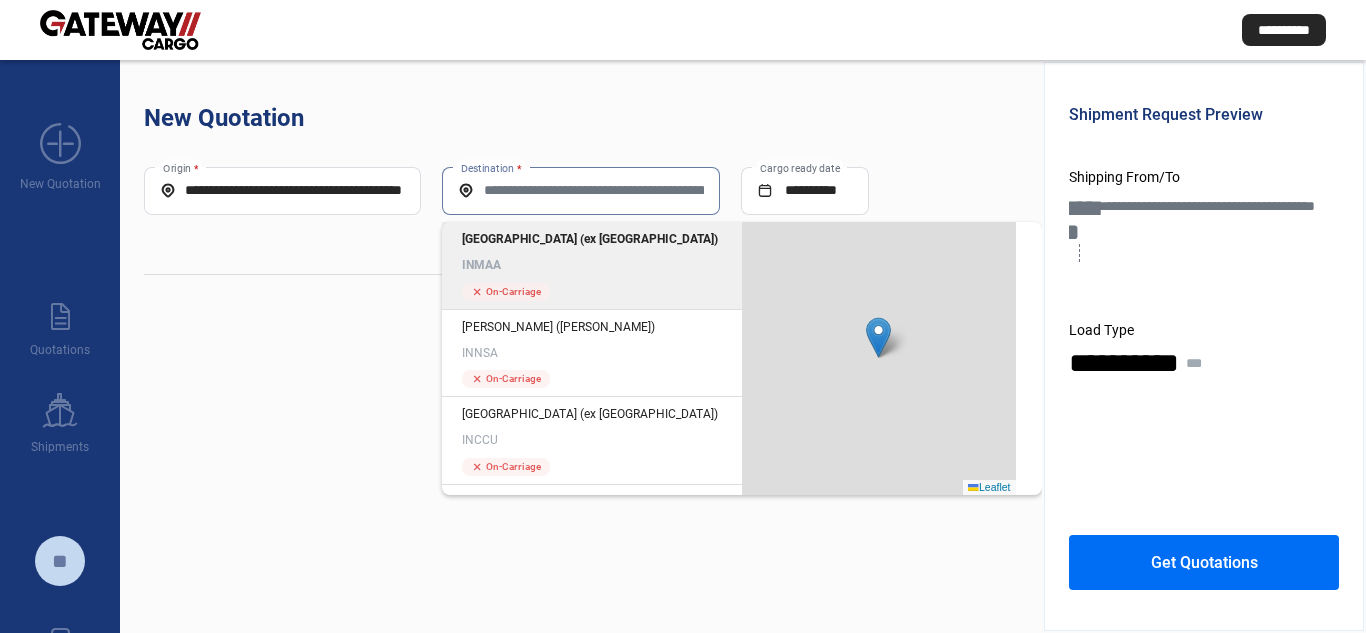 click on "INMAA" 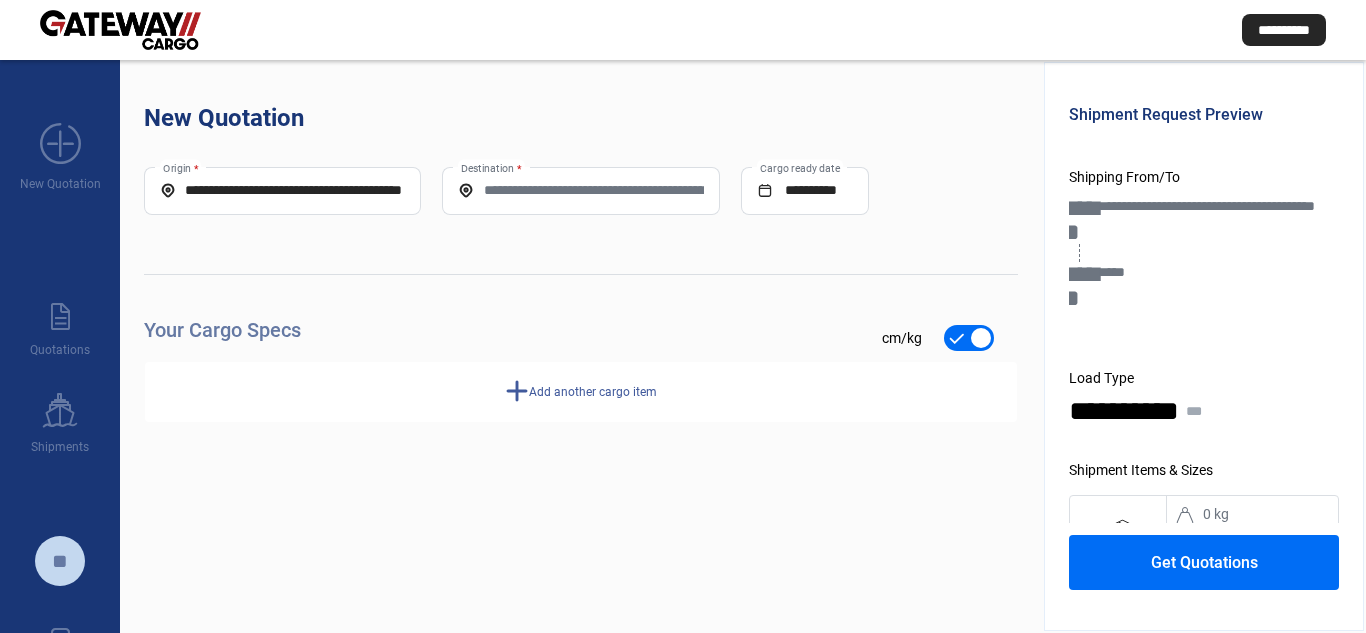 type on "*****" 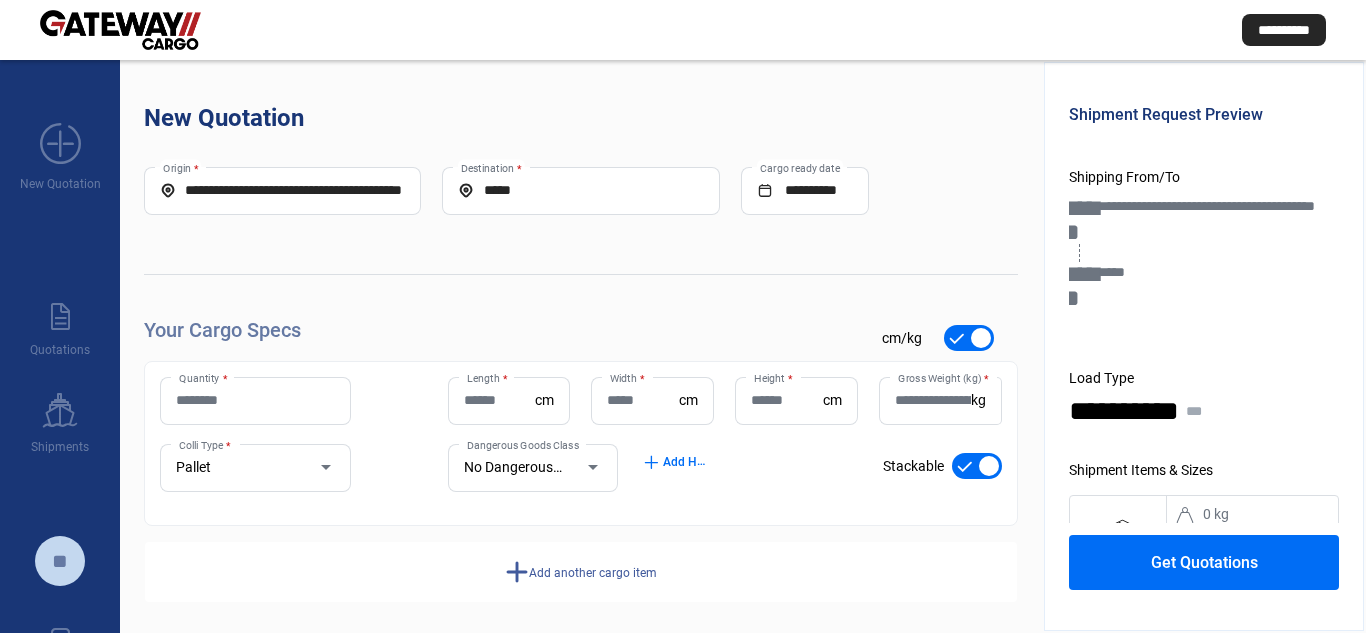 click on "Quantity *" at bounding box center (255, 400) 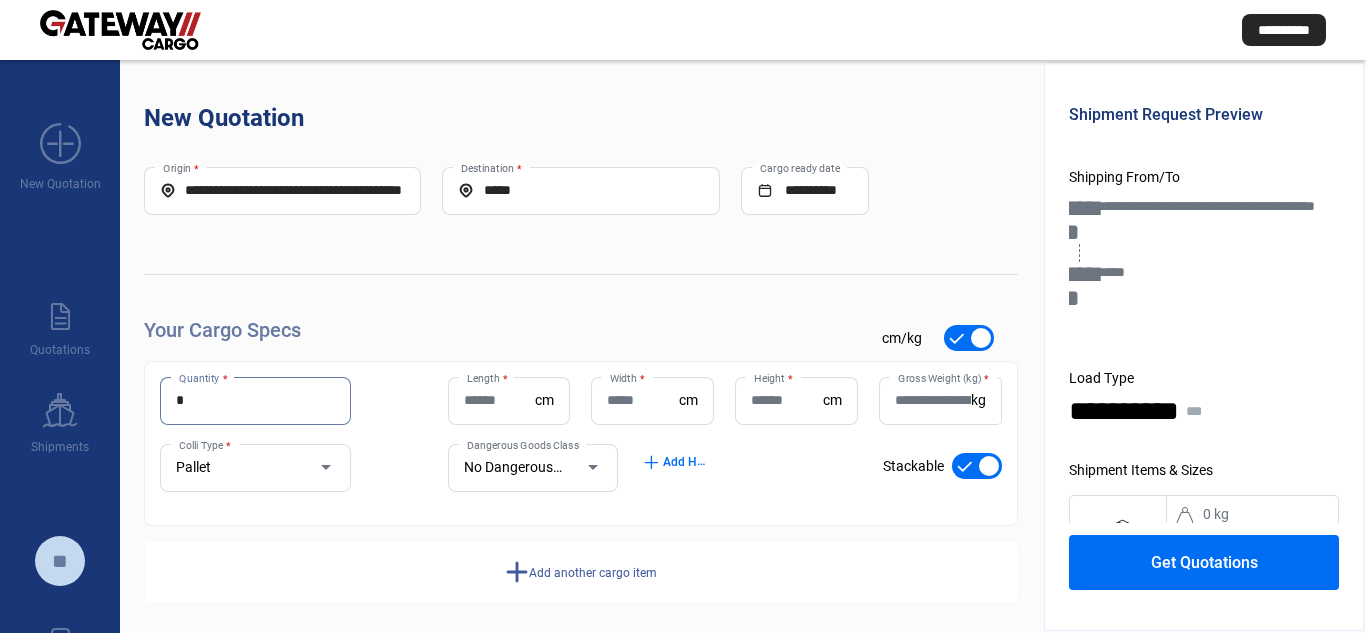 type on "*" 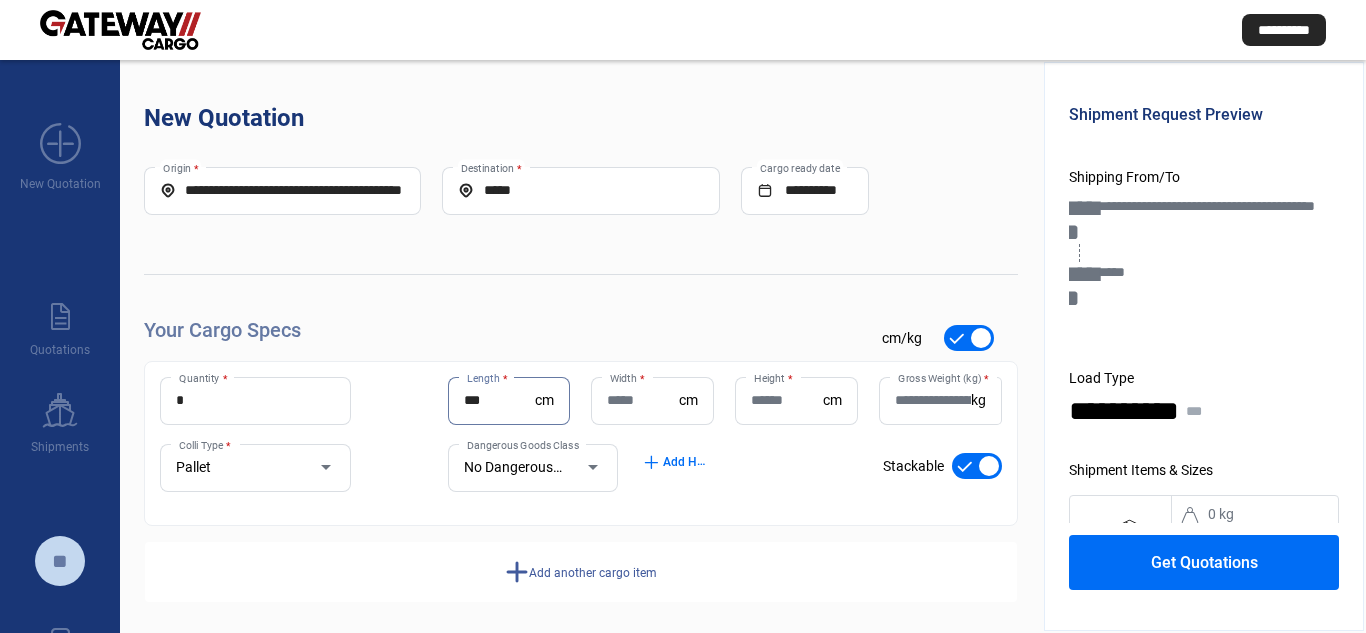 type on "***" 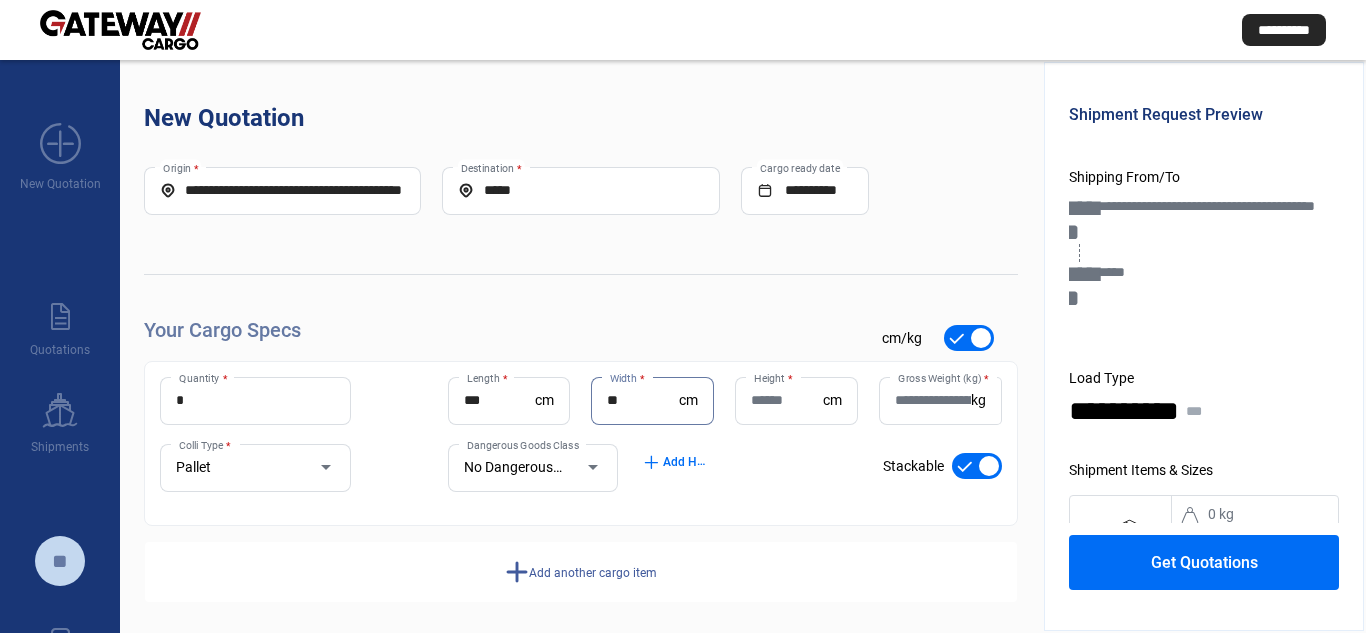type on "**" 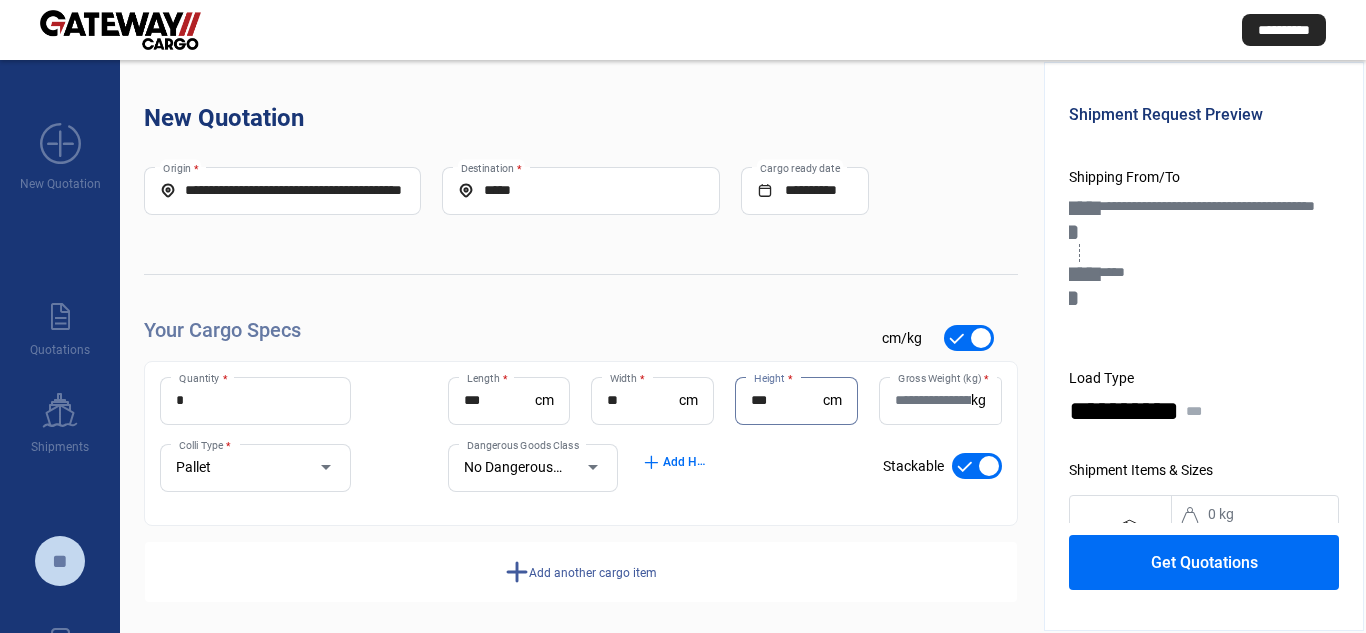 type on "***" 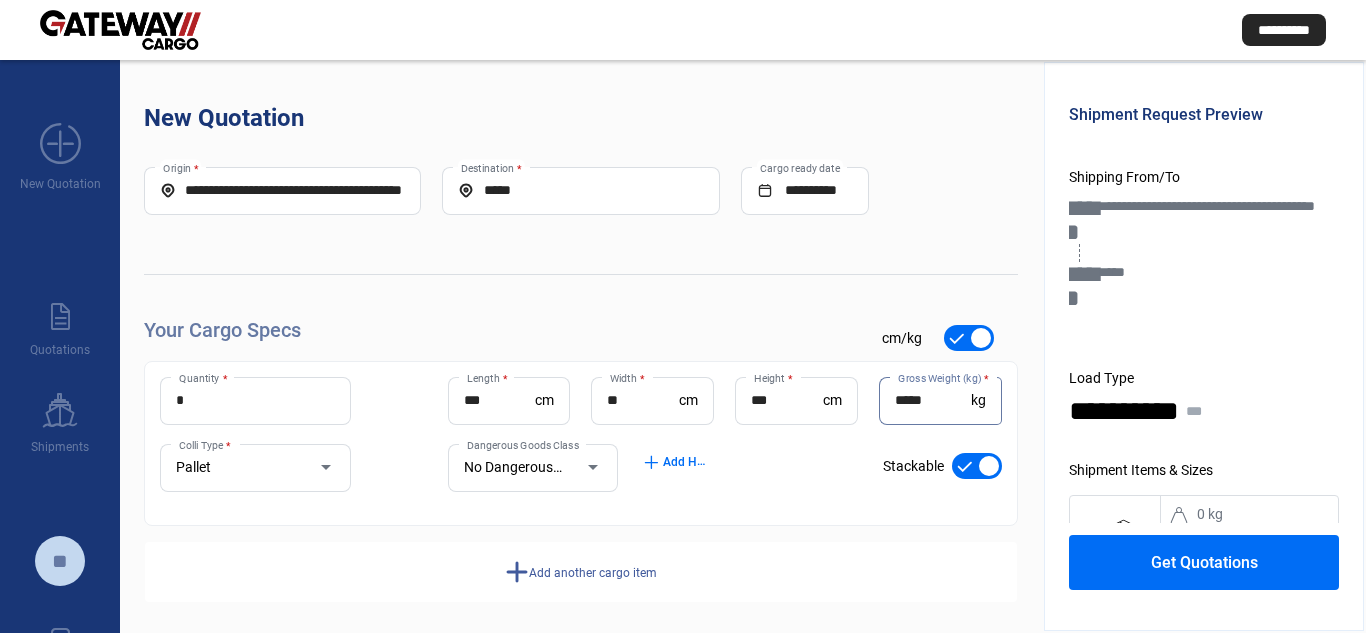 type on "*****" 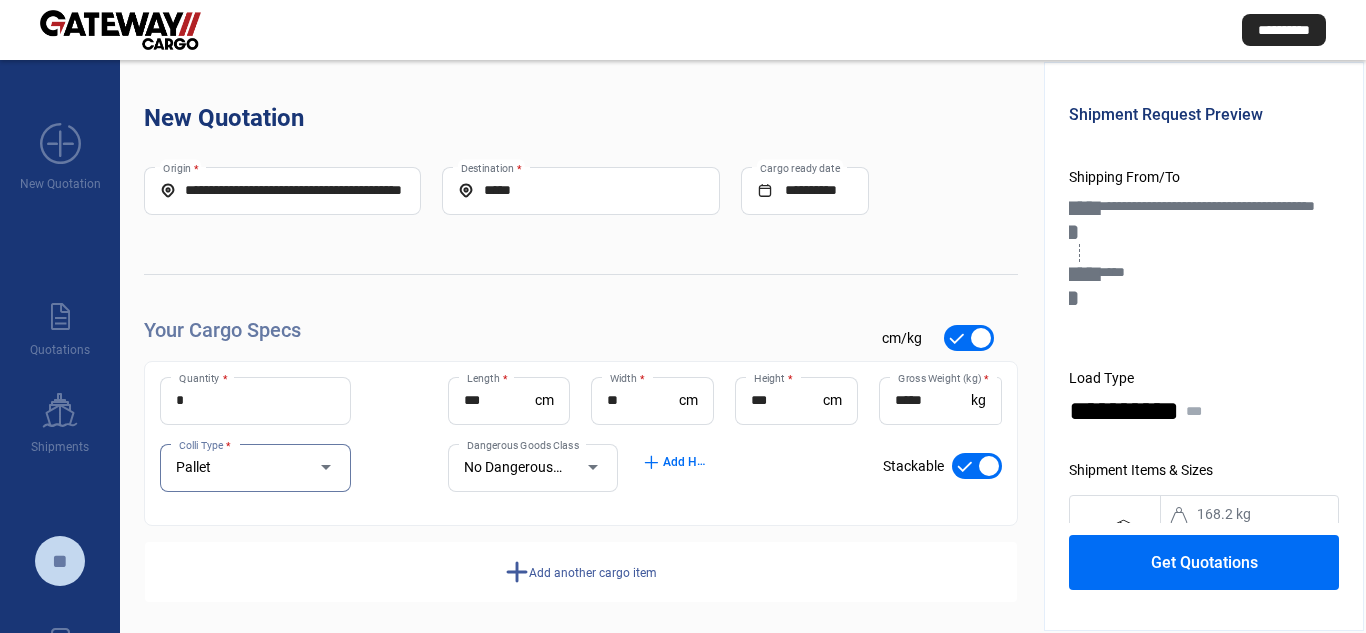 scroll, scrollTop: 10, scrollLeft: 0, axis: vertical 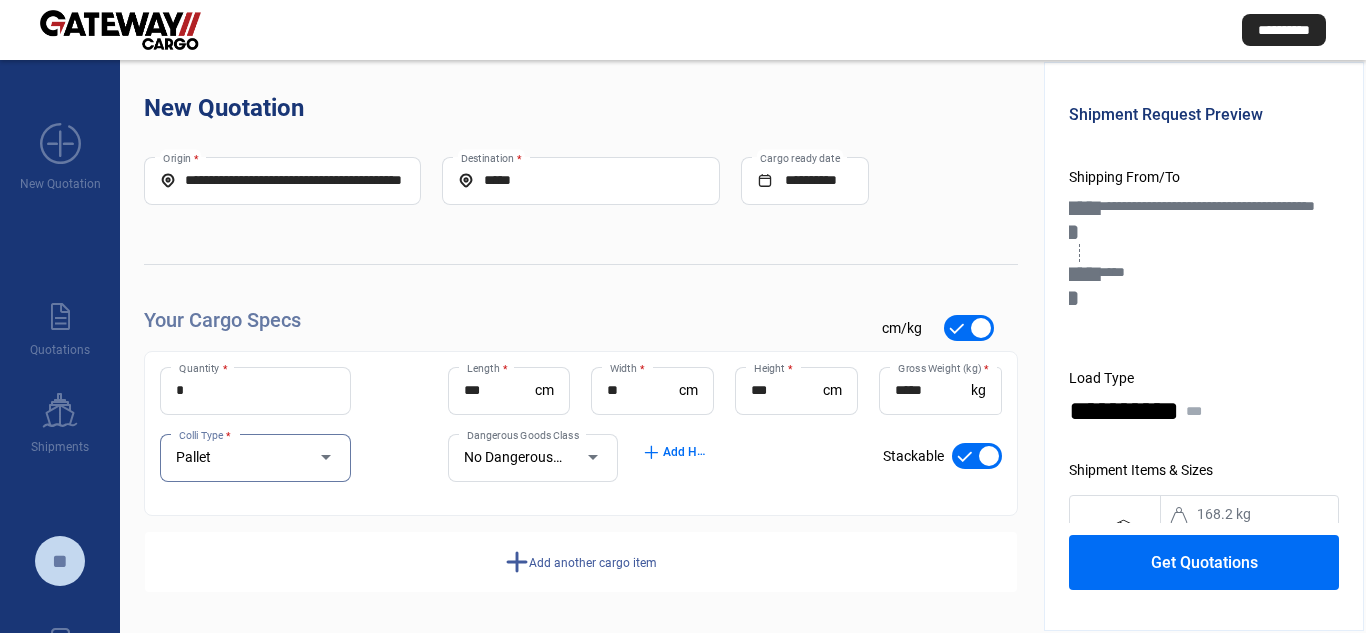 click on "add" 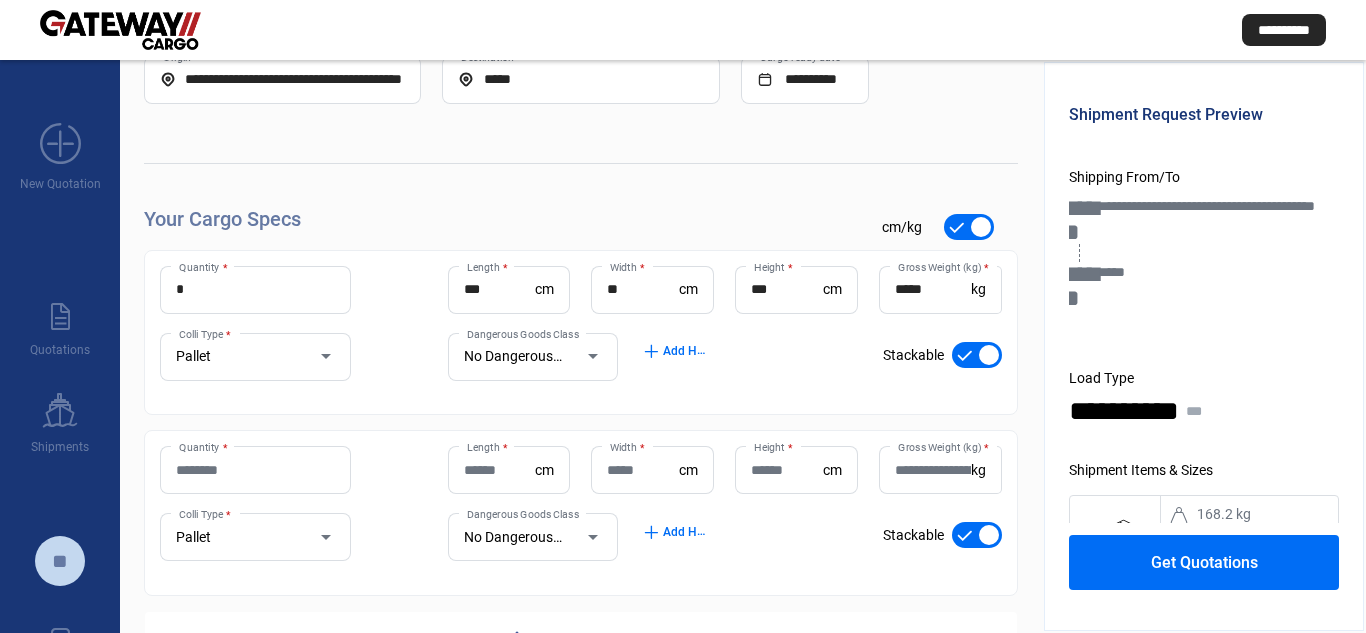 scroll, scrollTop: 191, scrollLeft: 0, axis: vertical 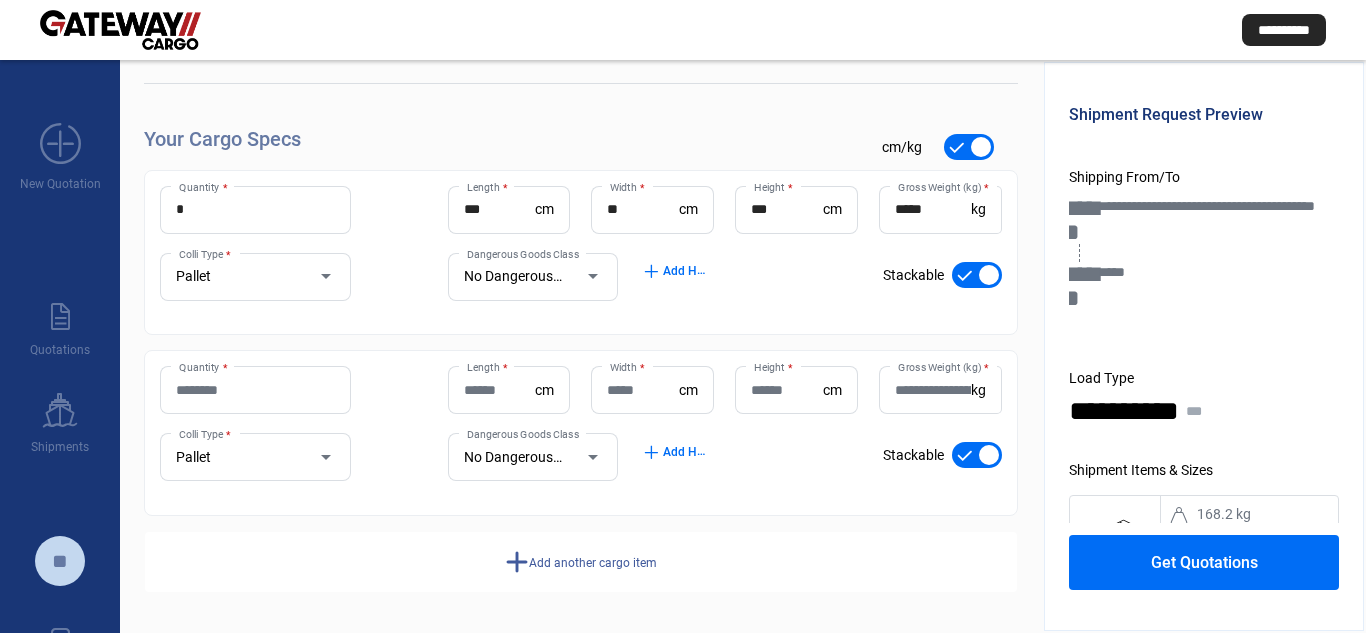 click on "Quantity *" 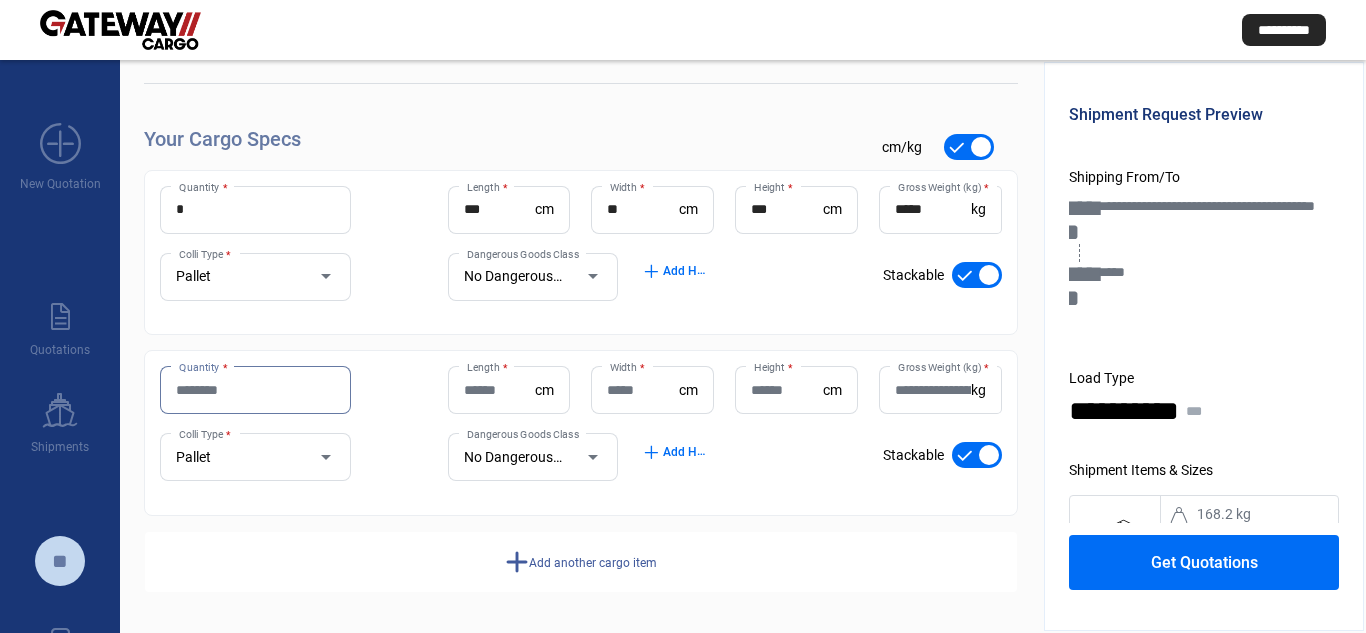 click on "Quantity *" at bounding box center [255, 390] 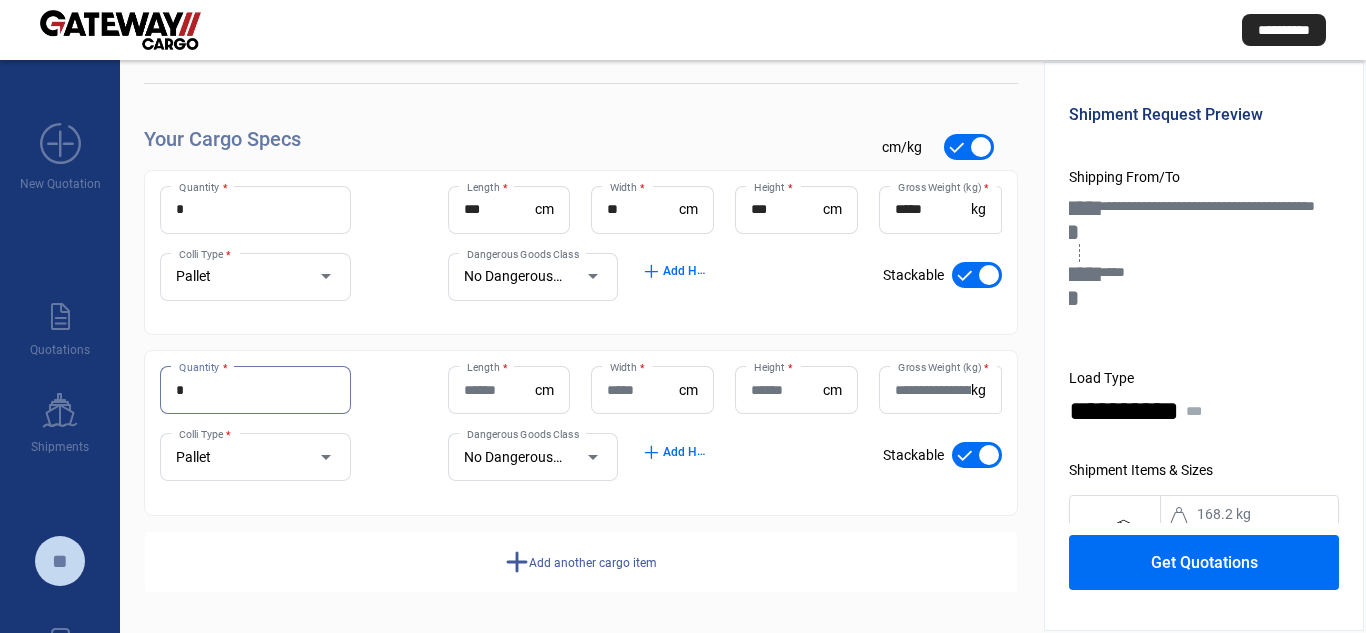 drag, startPoint x: 194, startPoint y: 385, endPoint x: 156, endPoint y: 387, distance: 38.052597 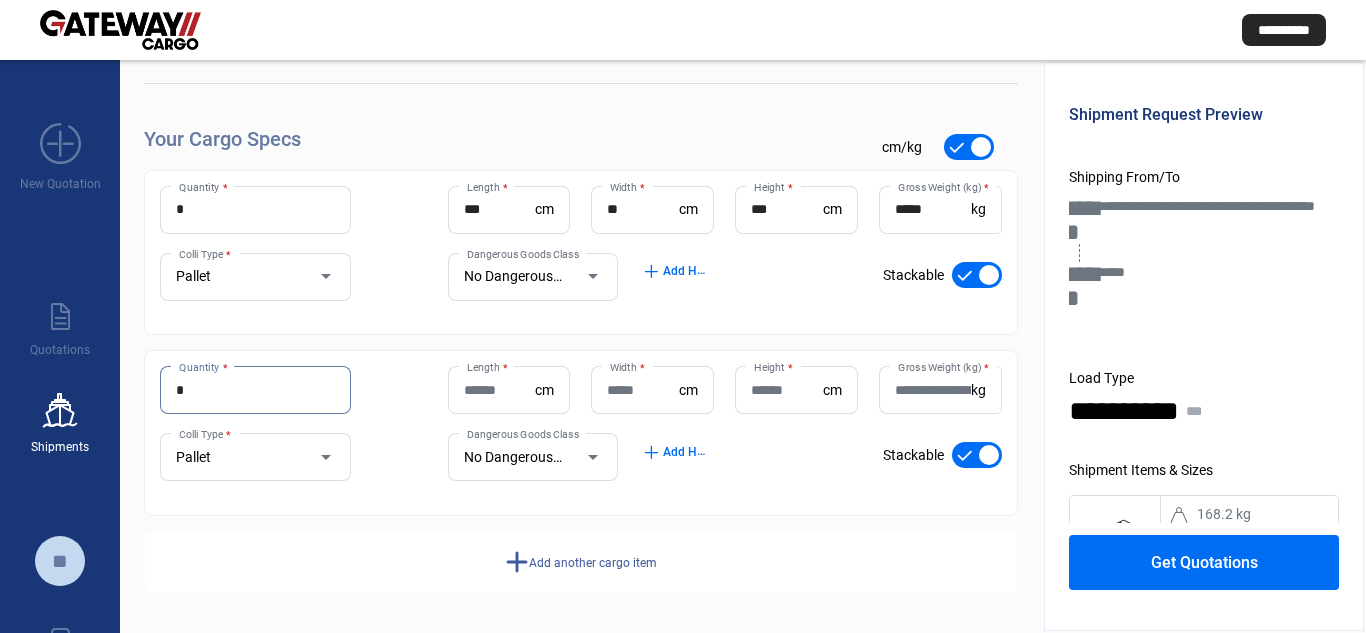 type on "*" 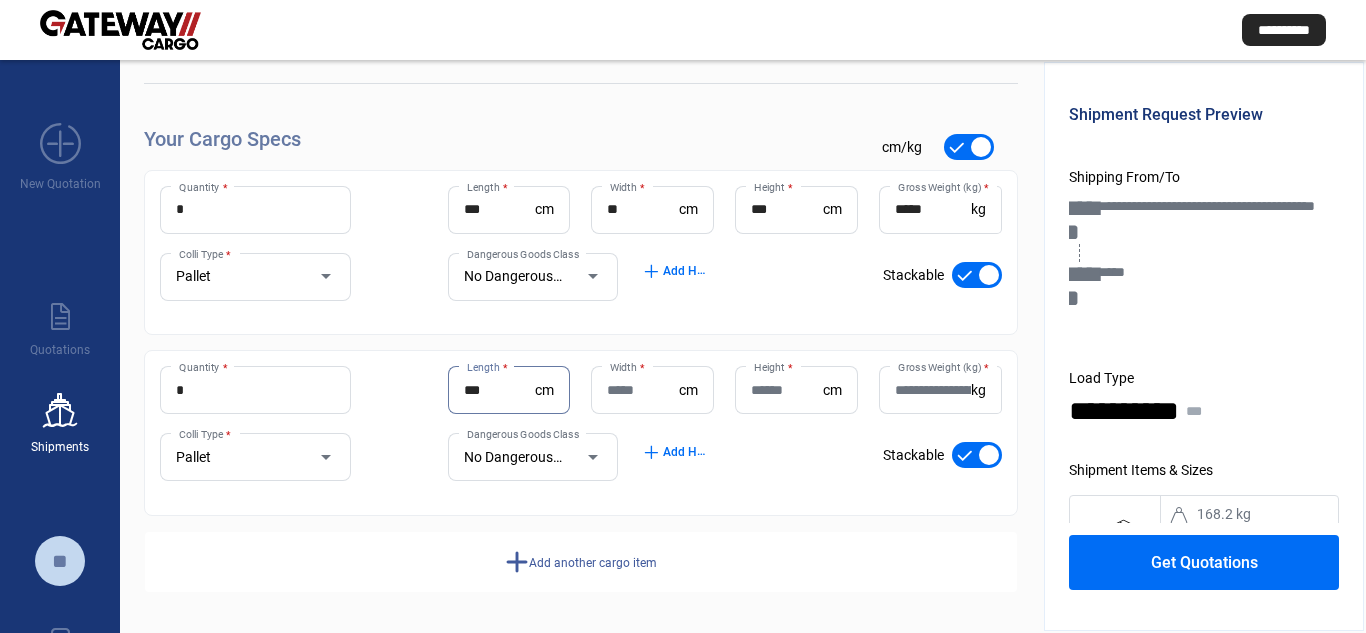 type on "***" 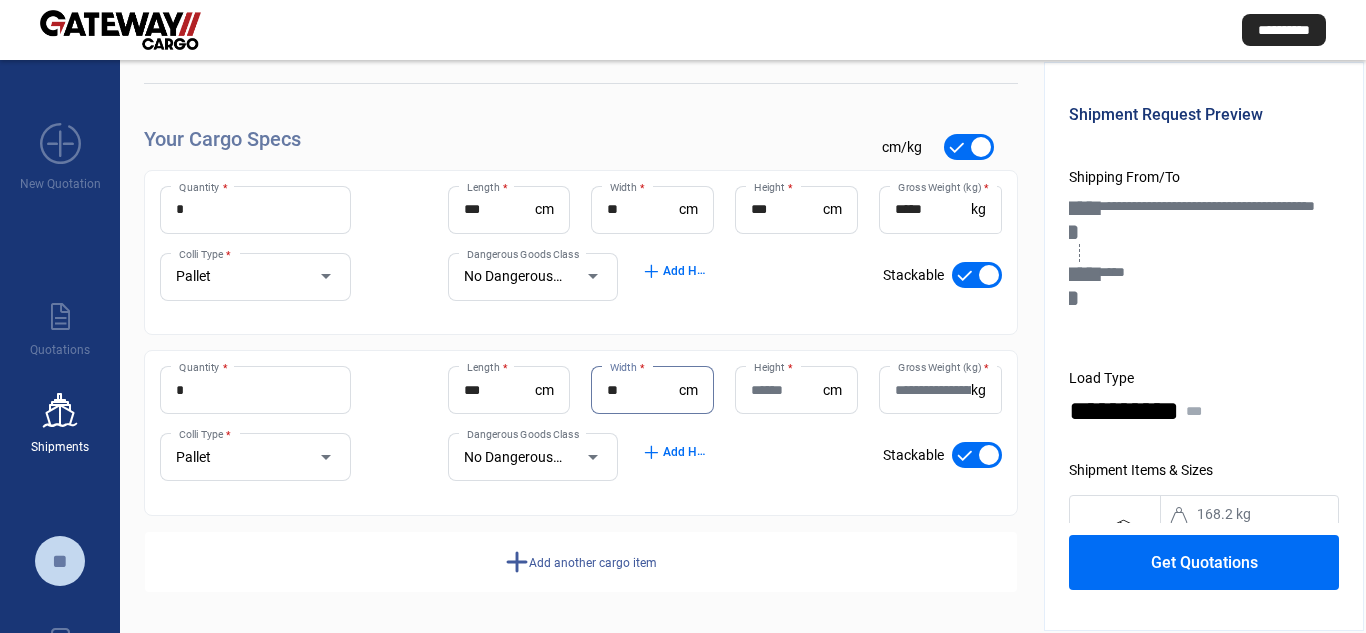 type on "**" 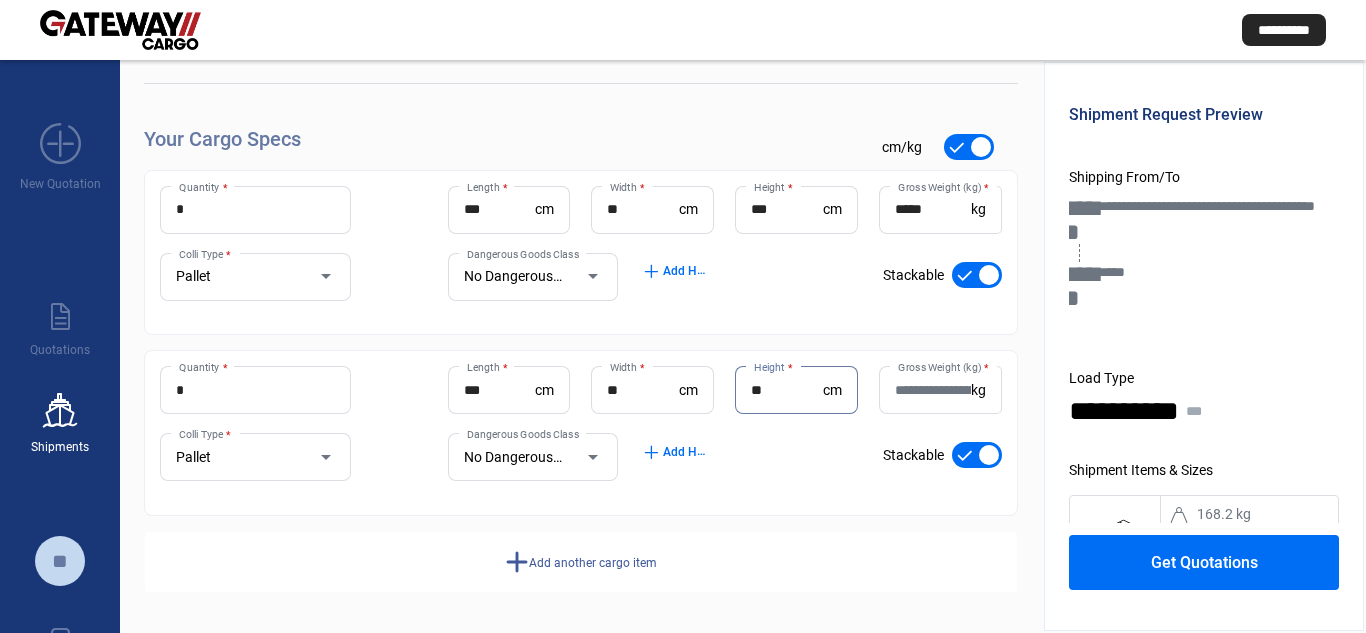 type on "**" 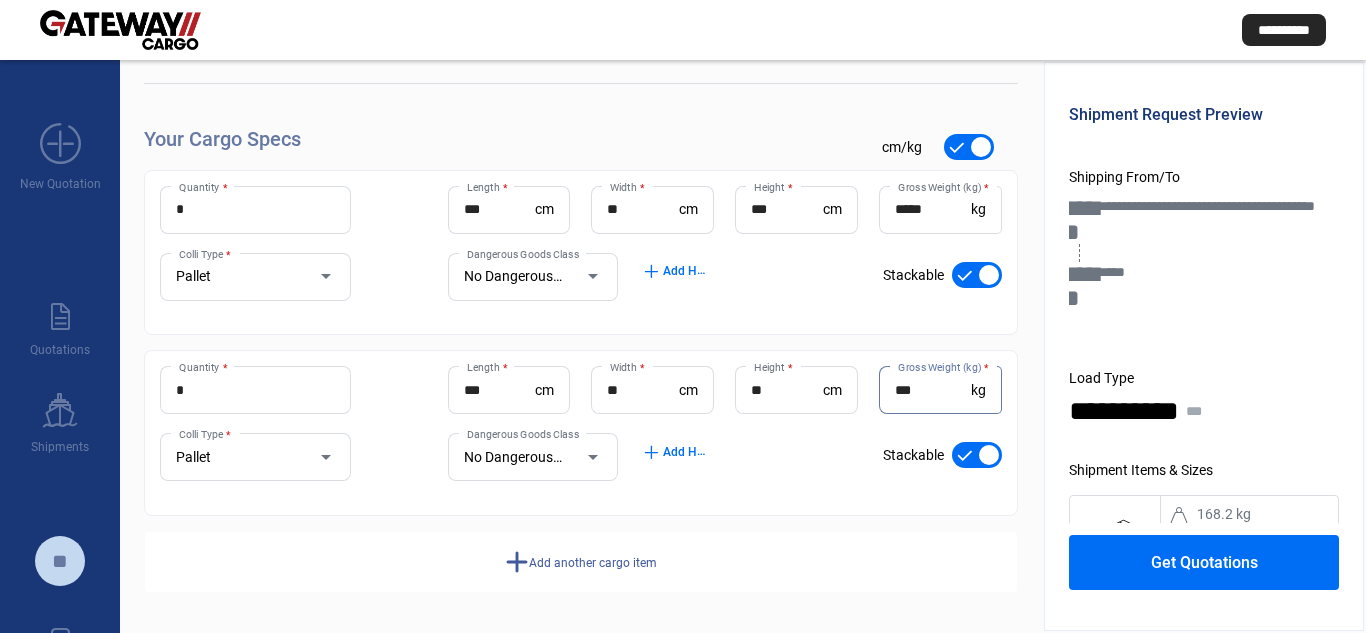 type on "***" 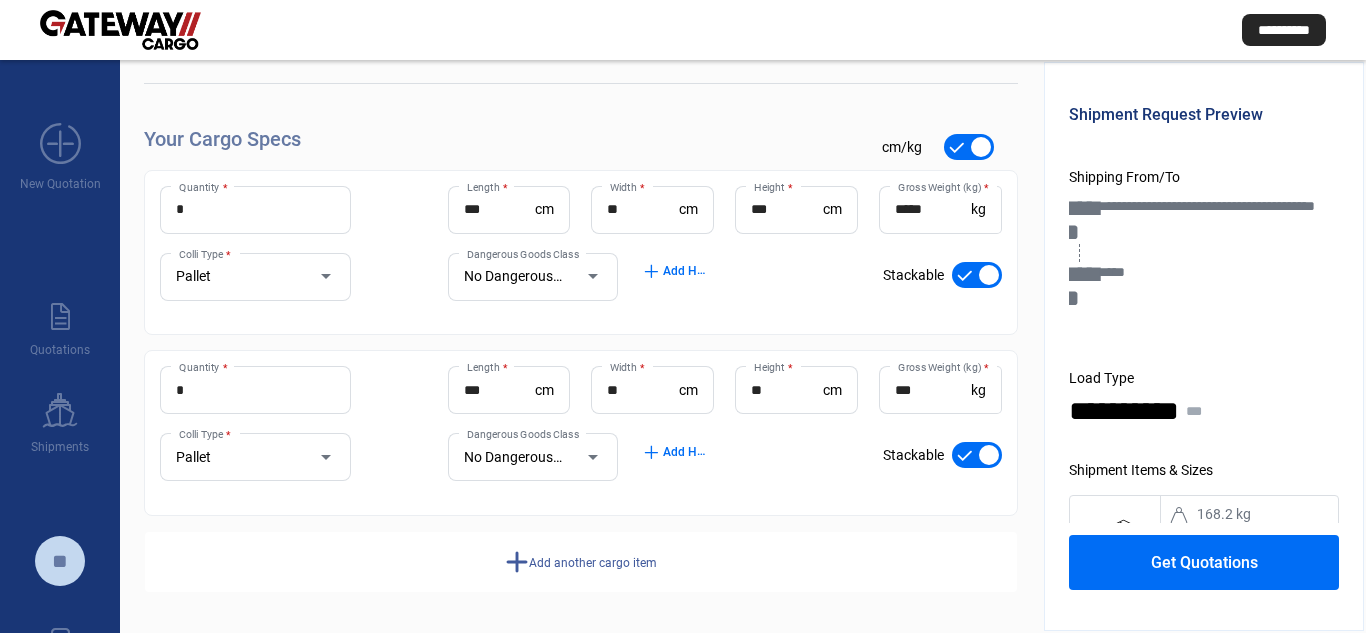 click on "Add another cargo item" 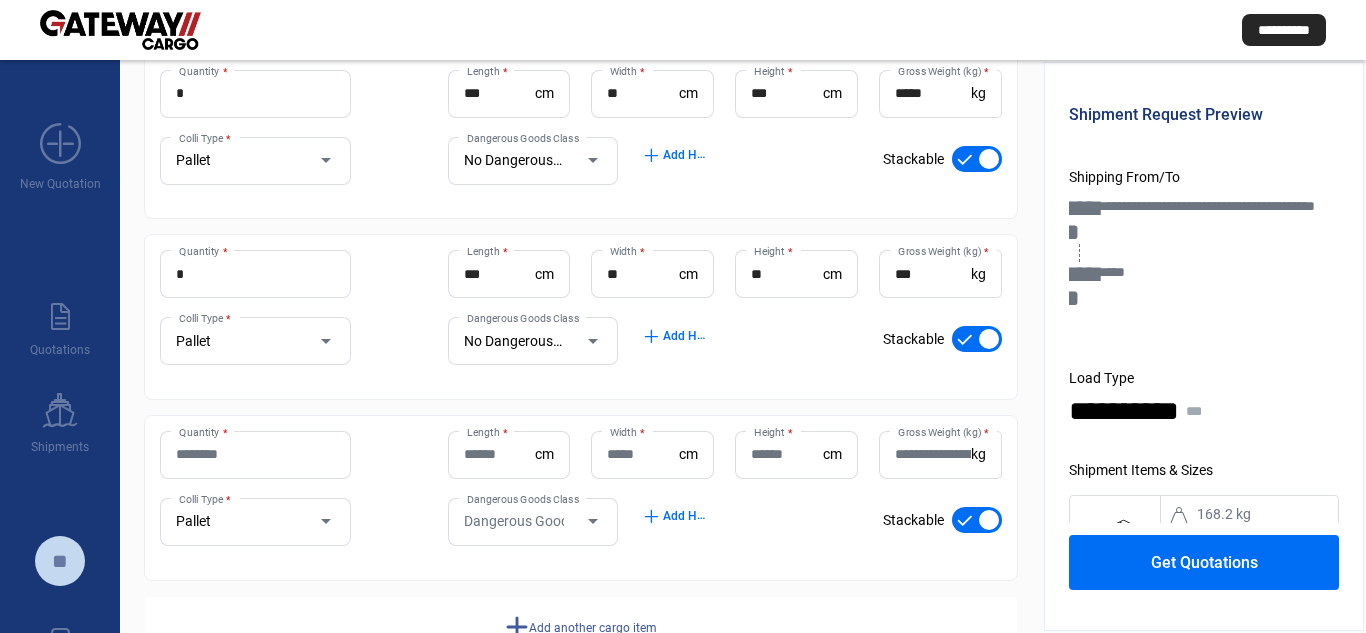 scroll, scrollTop: 372, scrollLeft: 0, axis: vertical 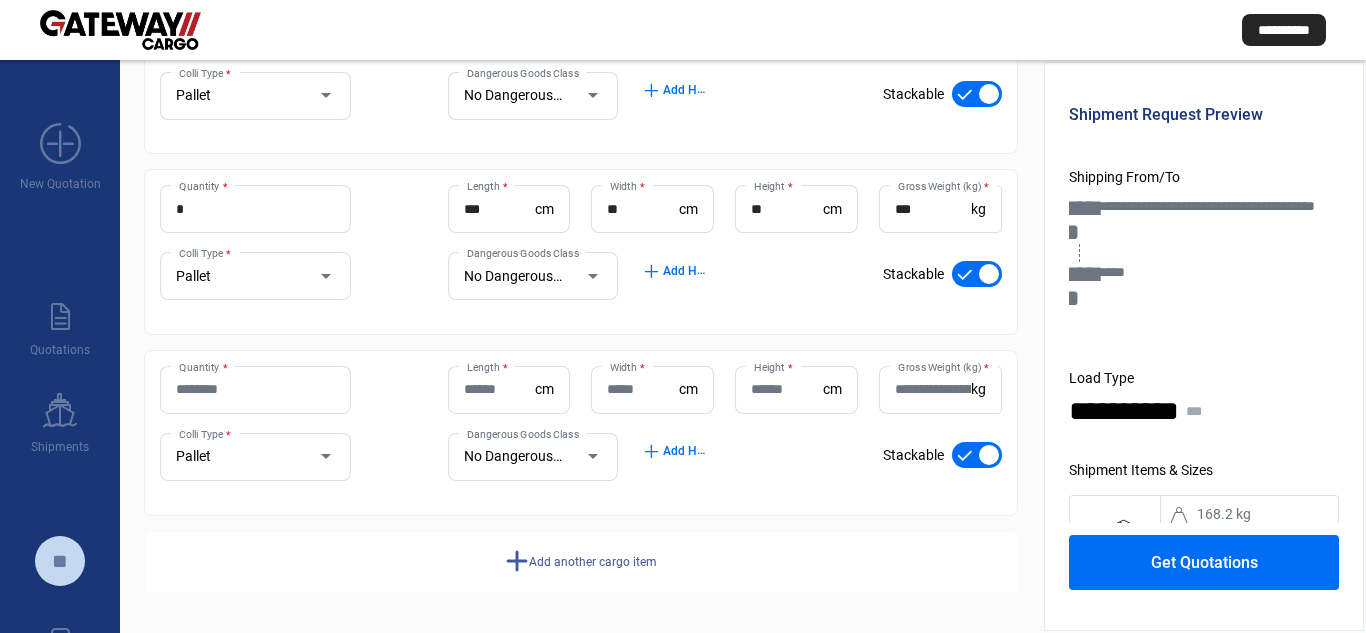 type 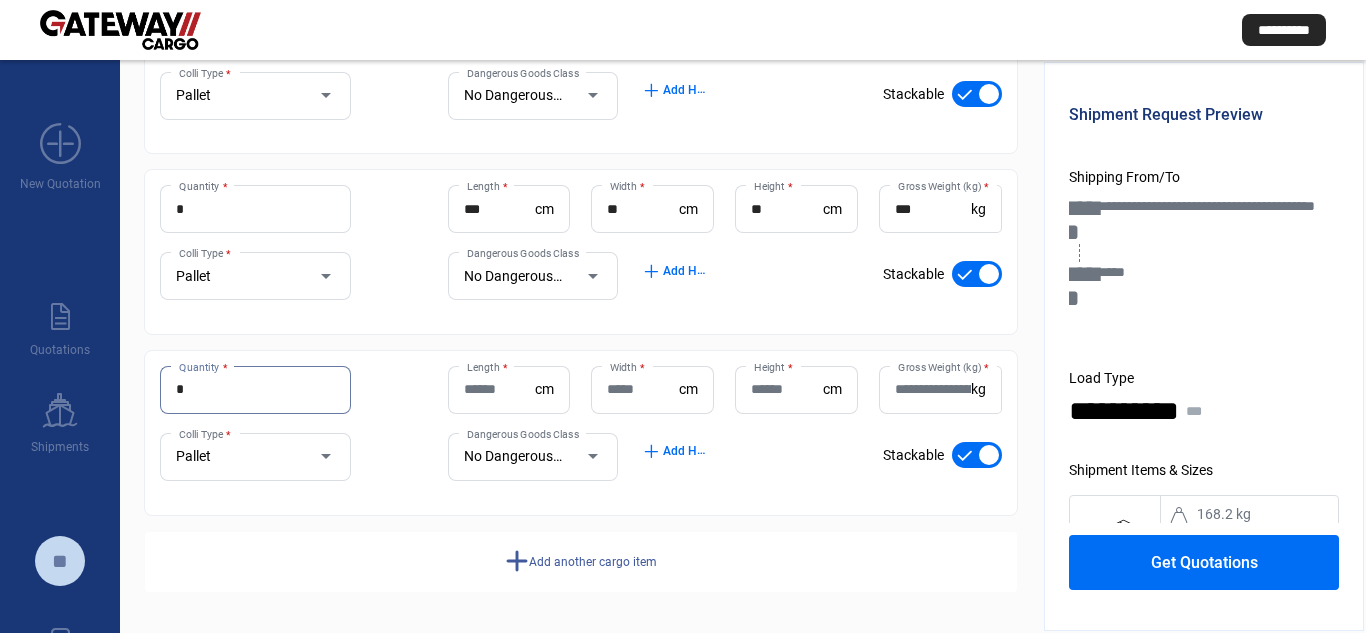 type on "*" 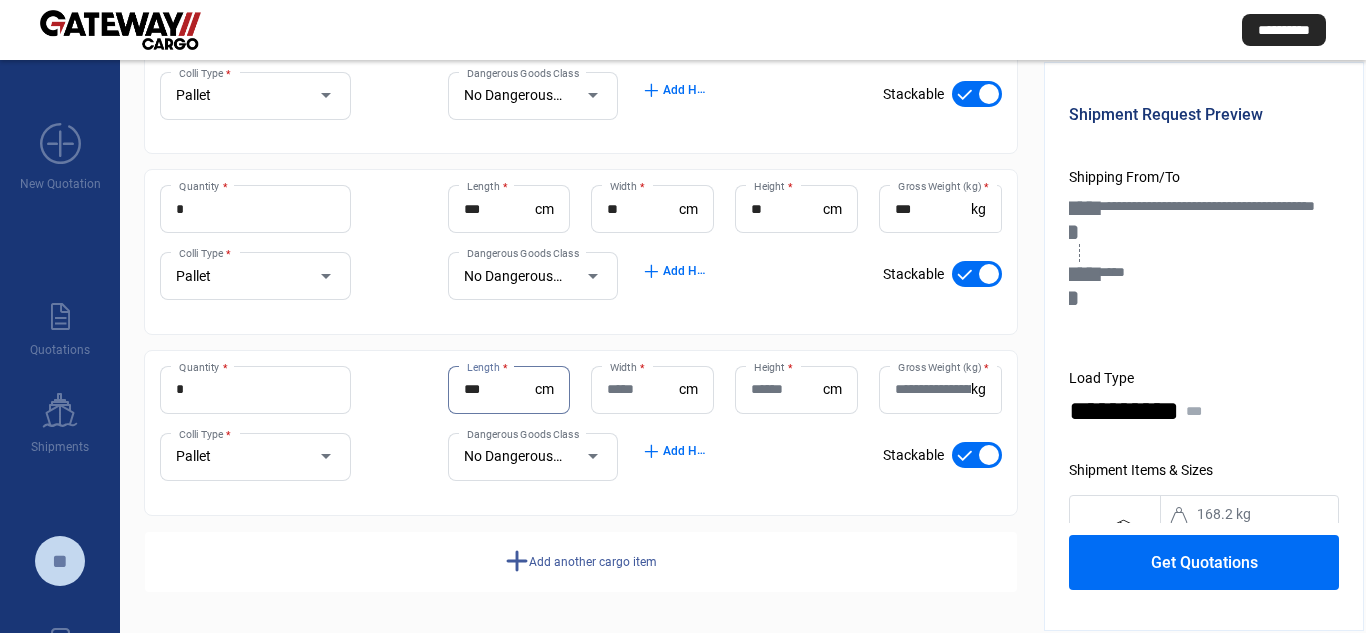 type on "***" 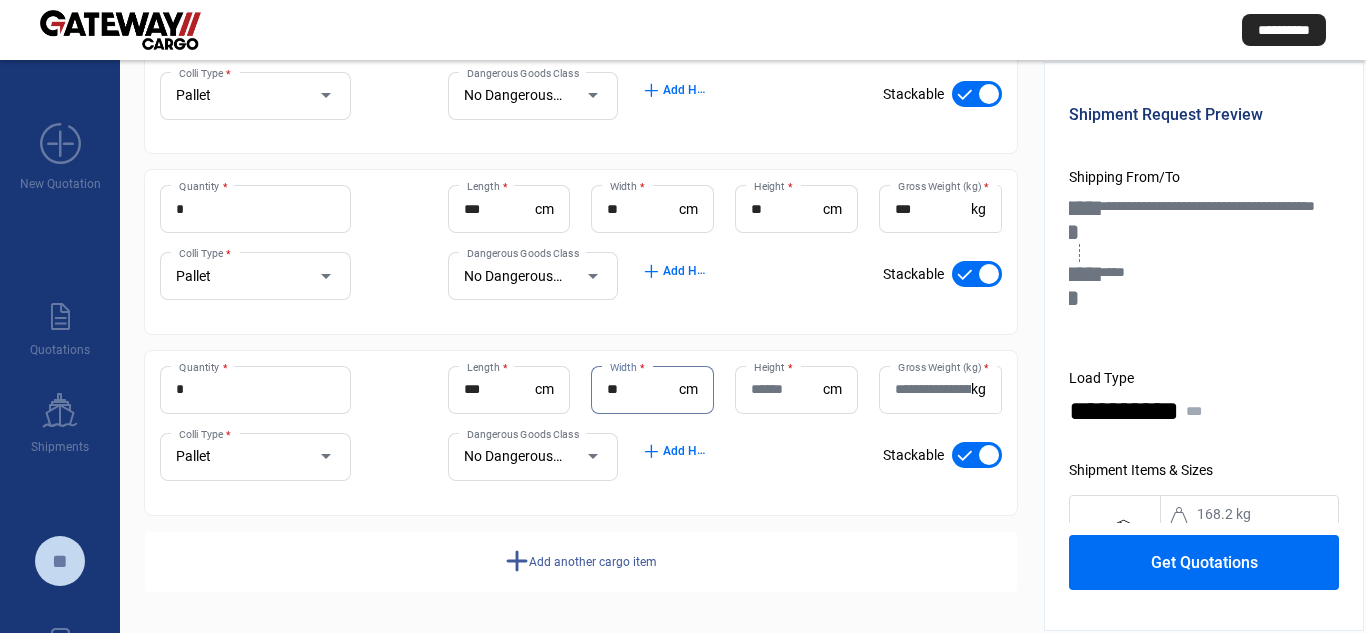 type on "**" 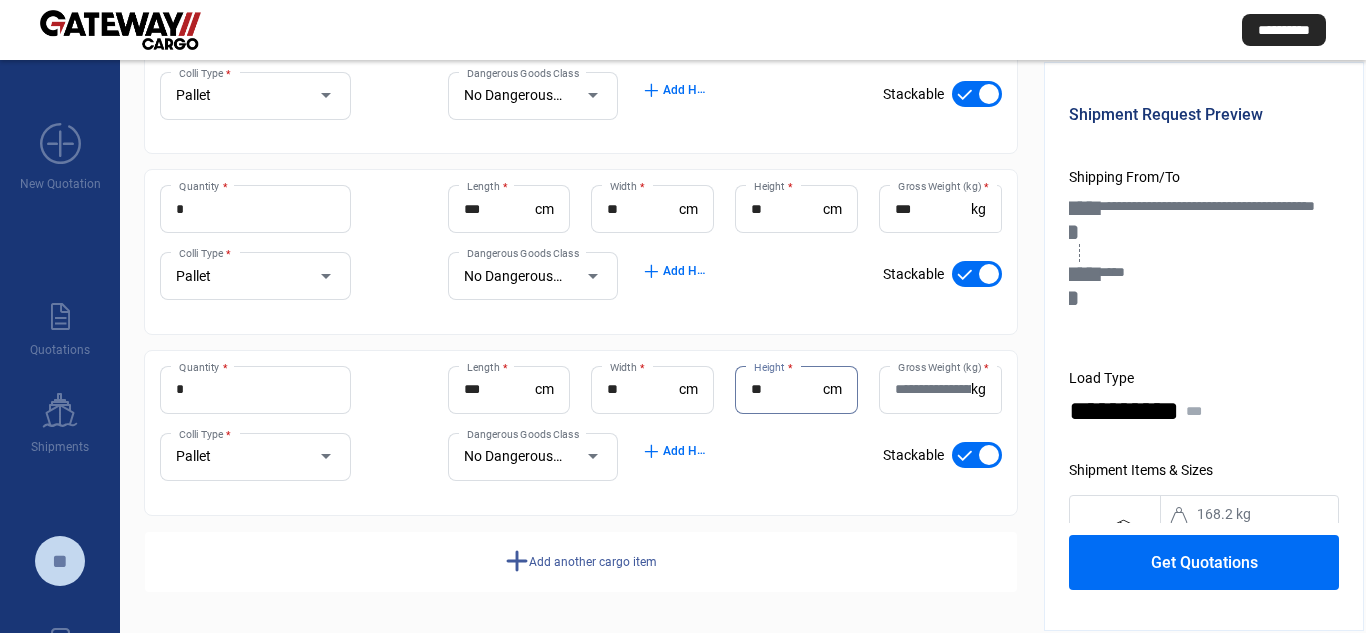 type on "**" 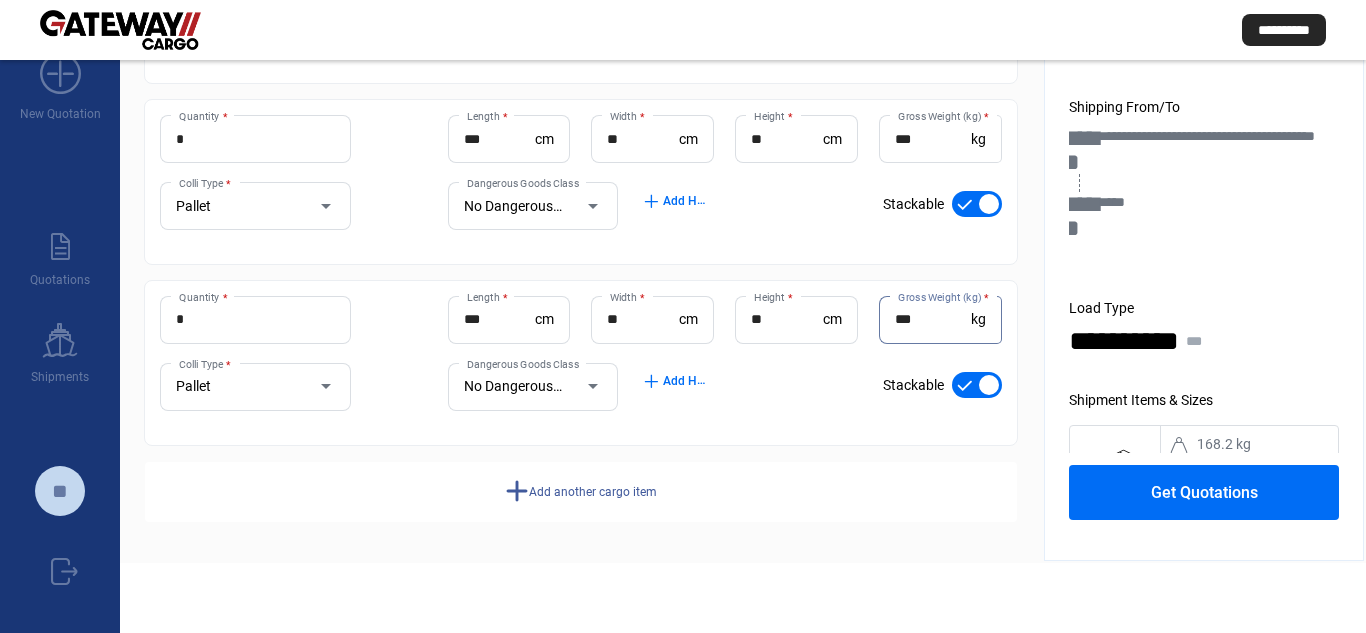 scroll, scrollTop: 100, scrollLeft: 0, axis: vertical 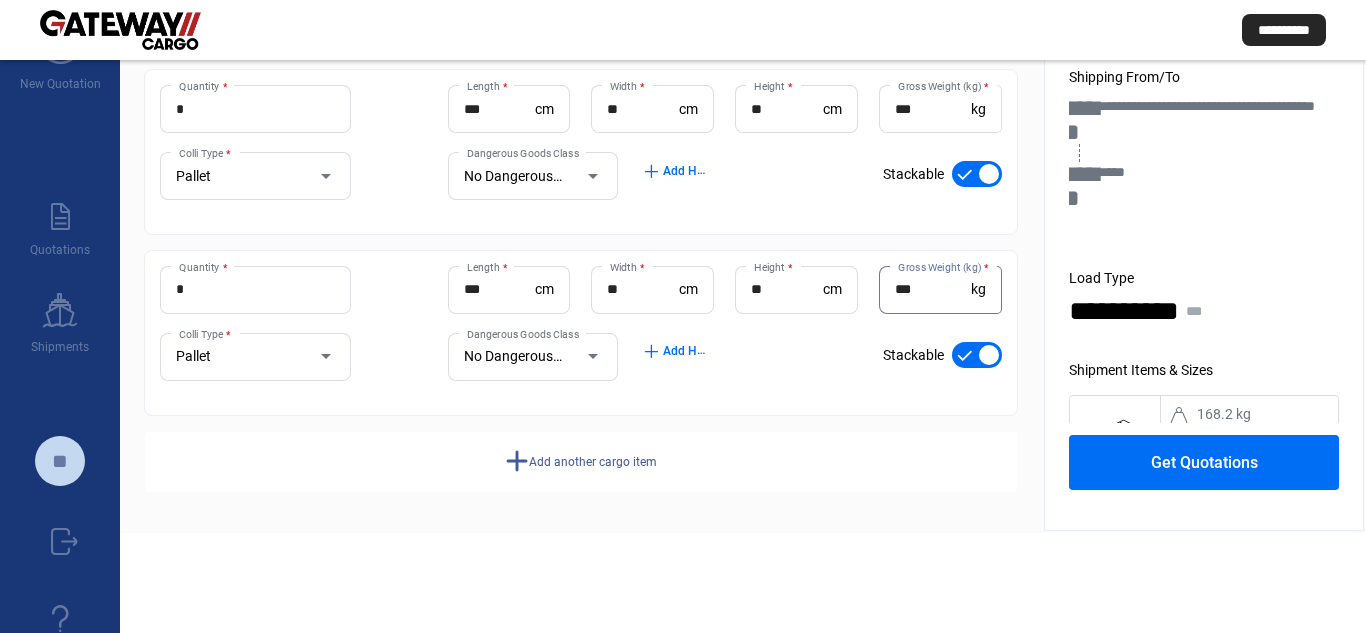 type on "***" 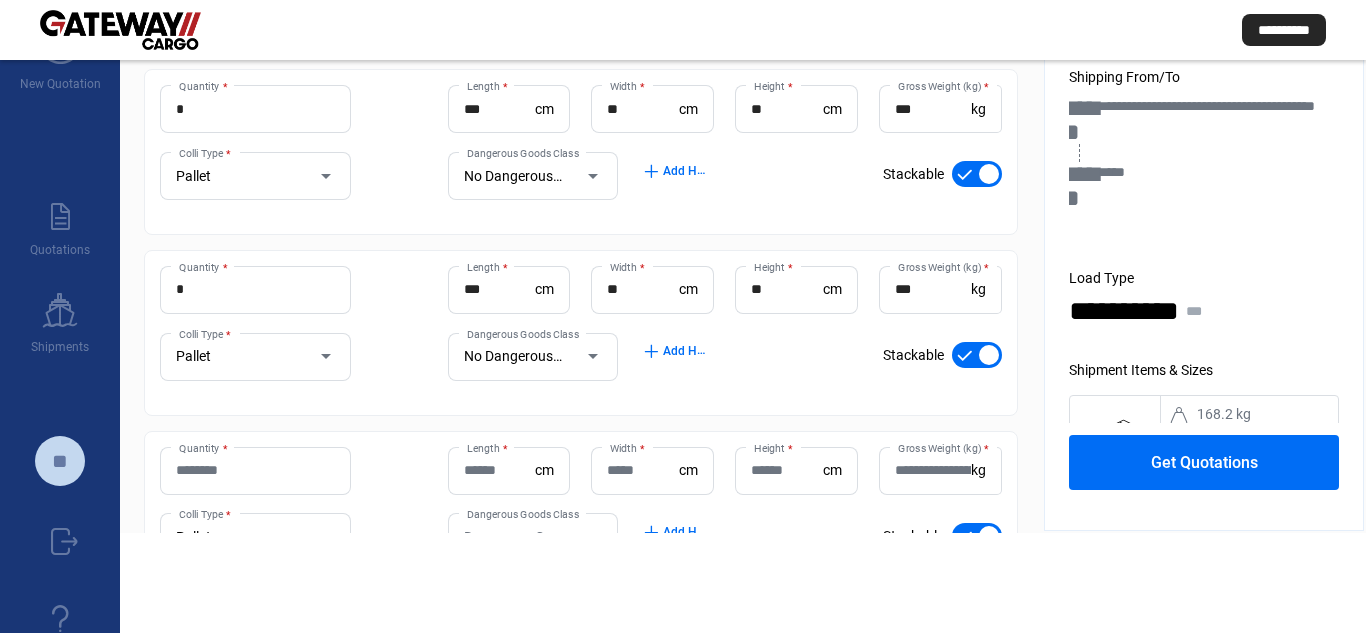click on "Quantity *" at bounding box center [255, 470] 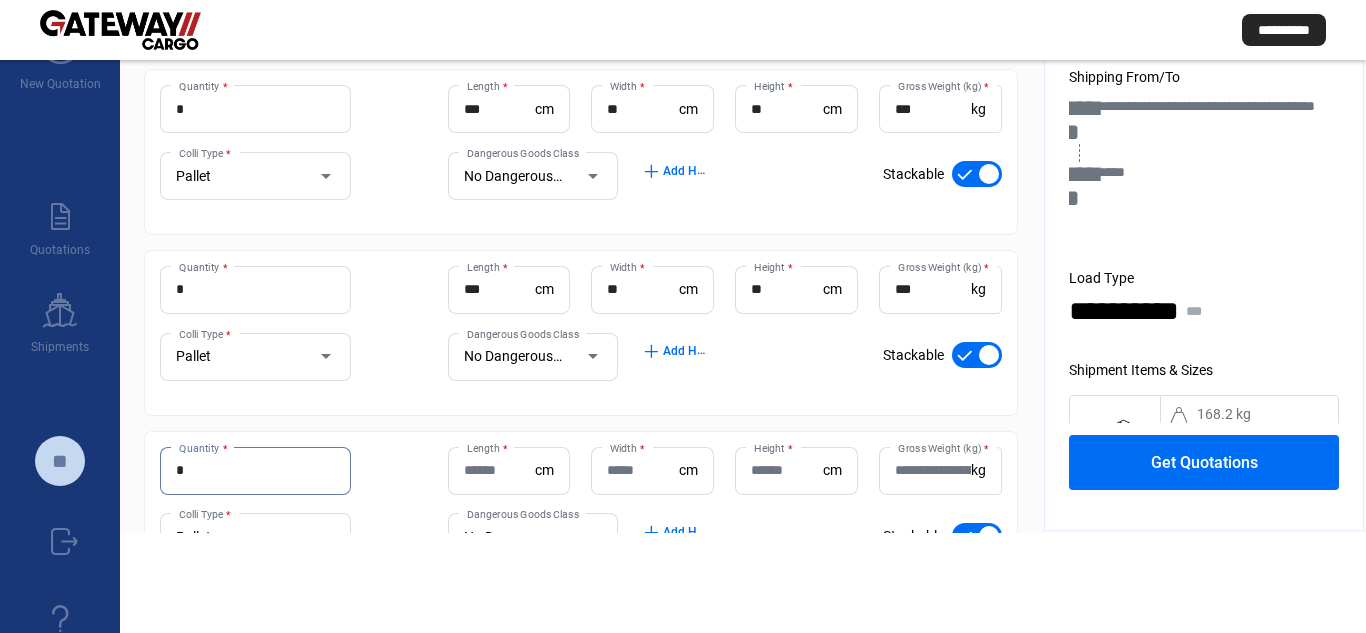 type on "*" 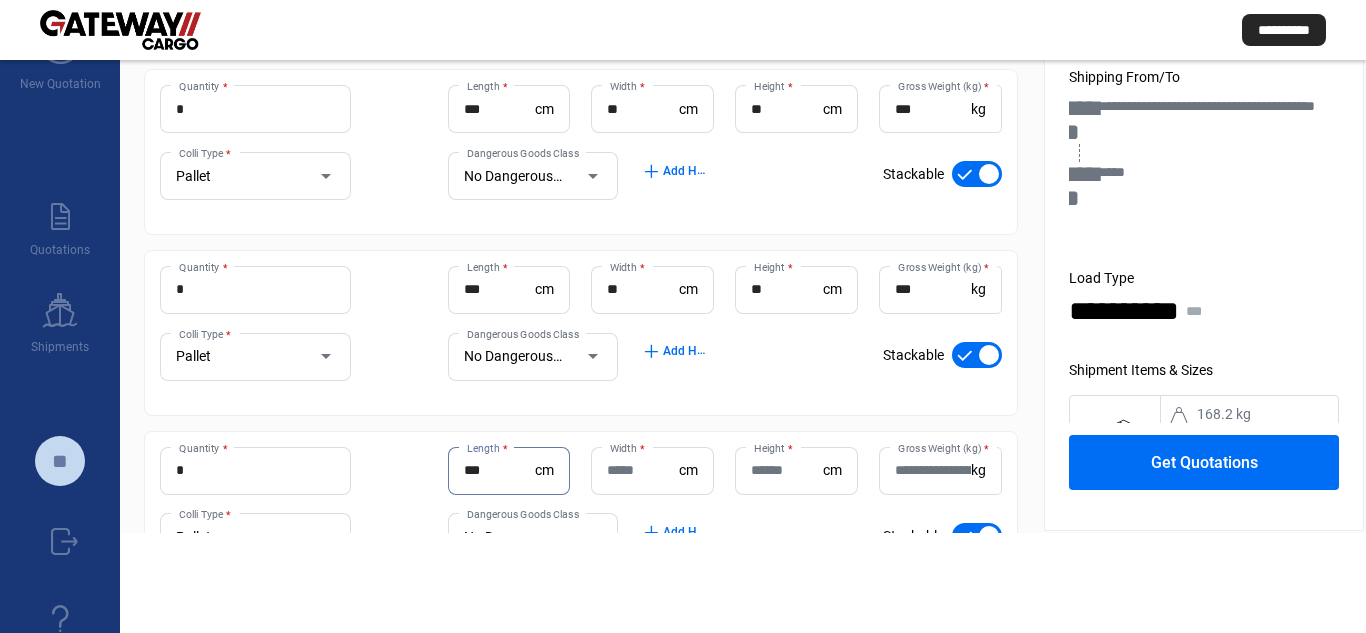 type on "***" 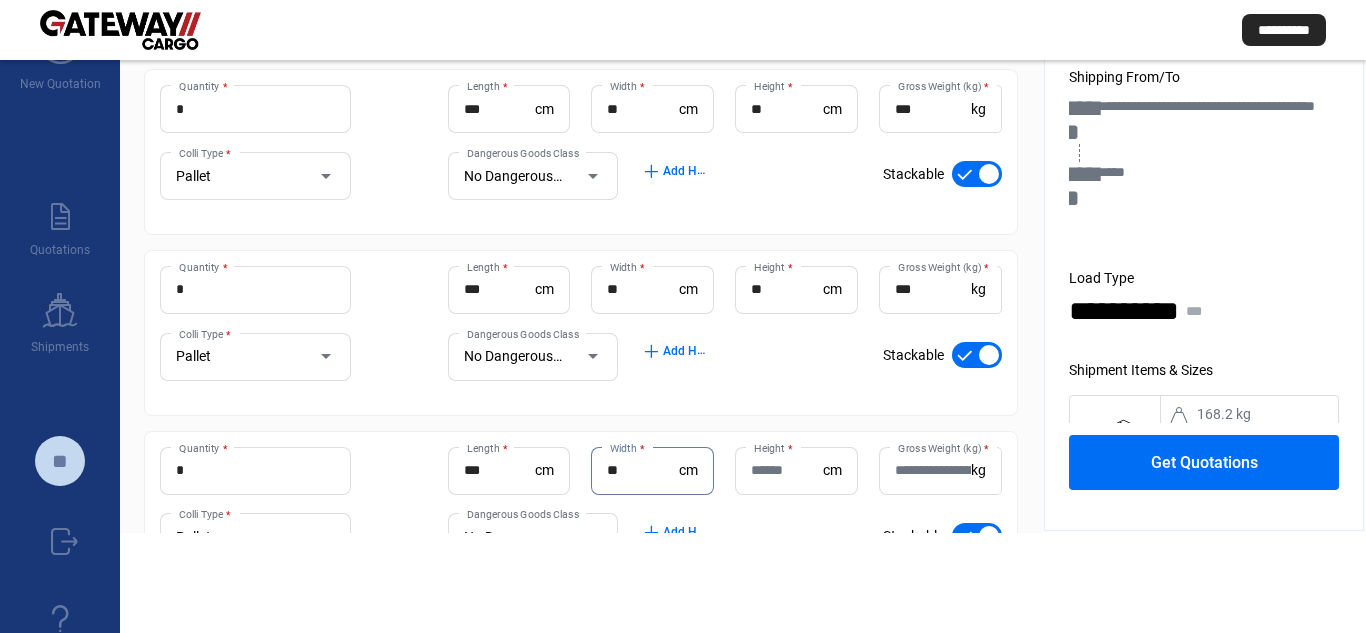 type on "**" 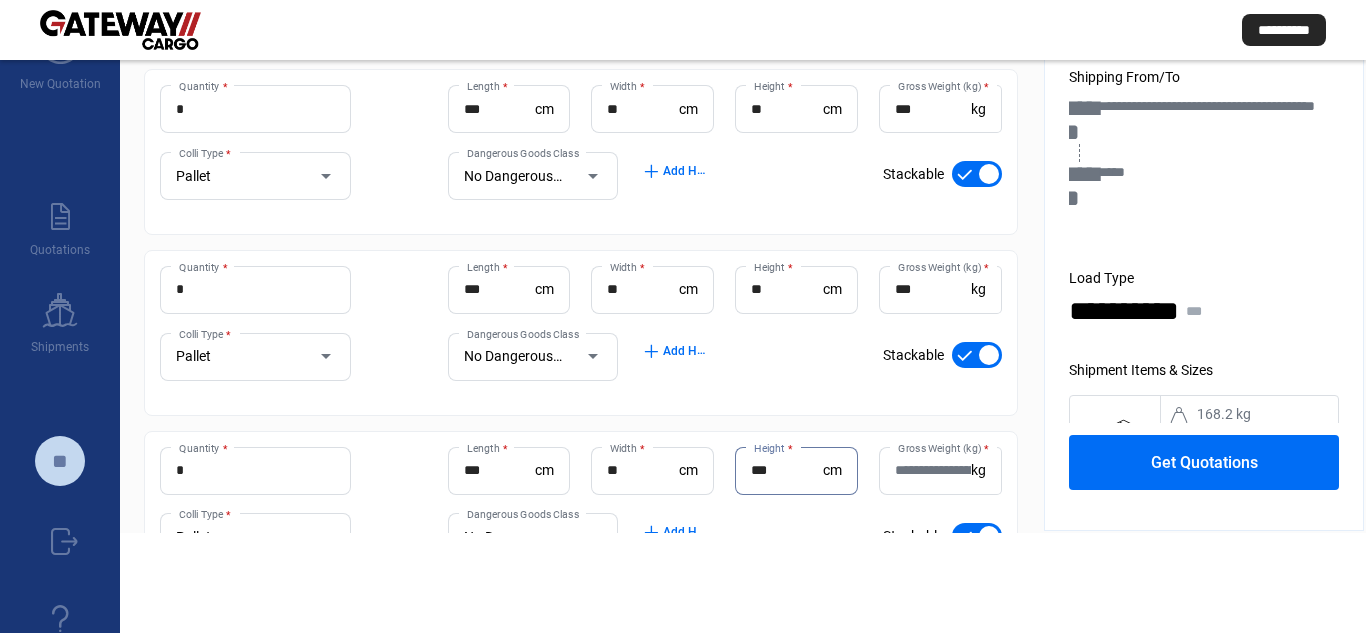 type on "***" 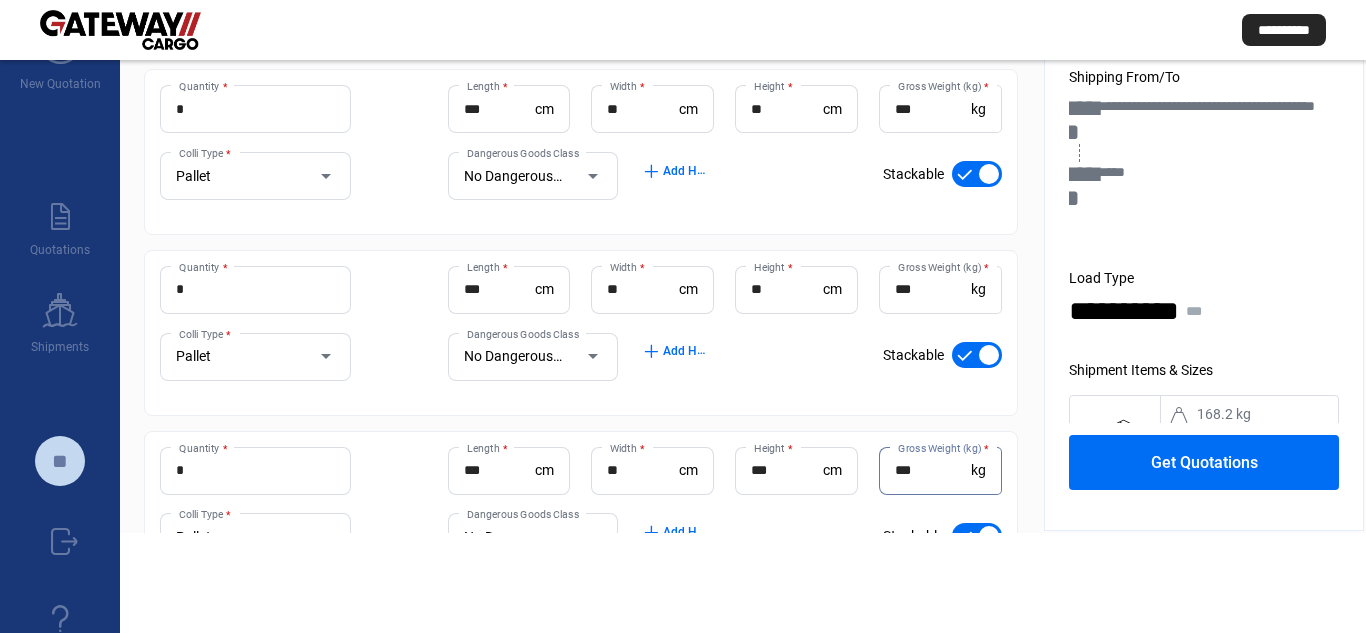 type on "***" 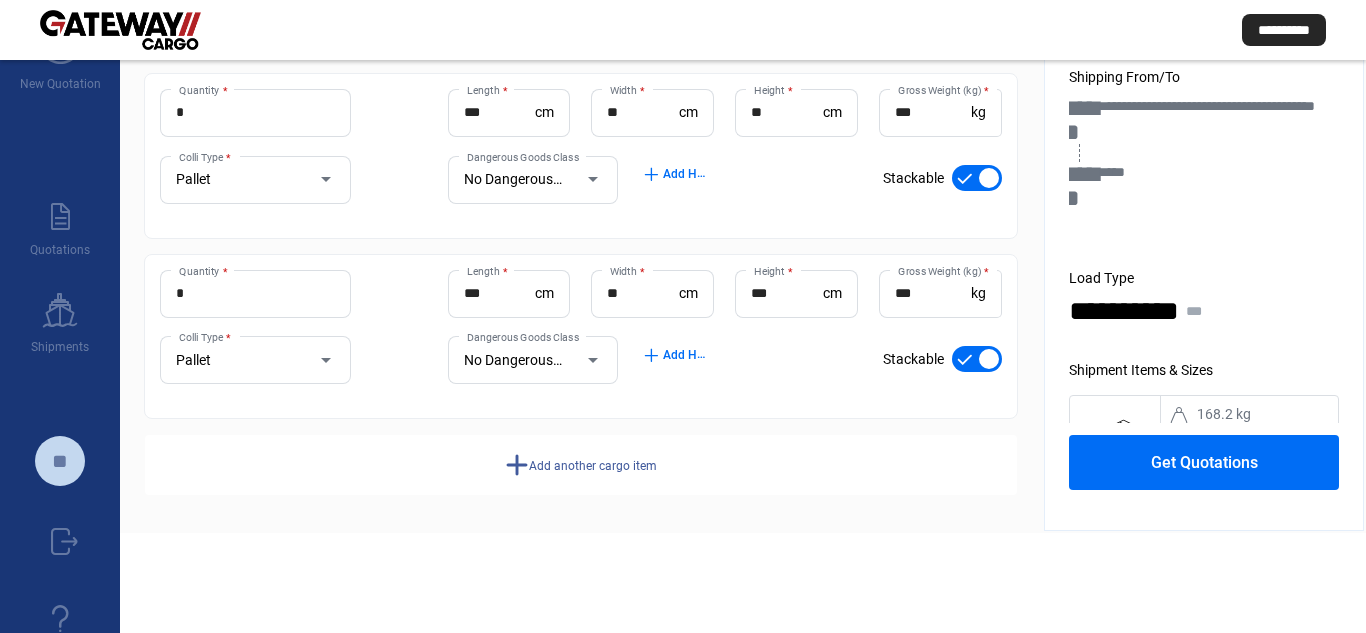 scroll, scrollTop: 552, scrollLeft: 0, axis: vertical 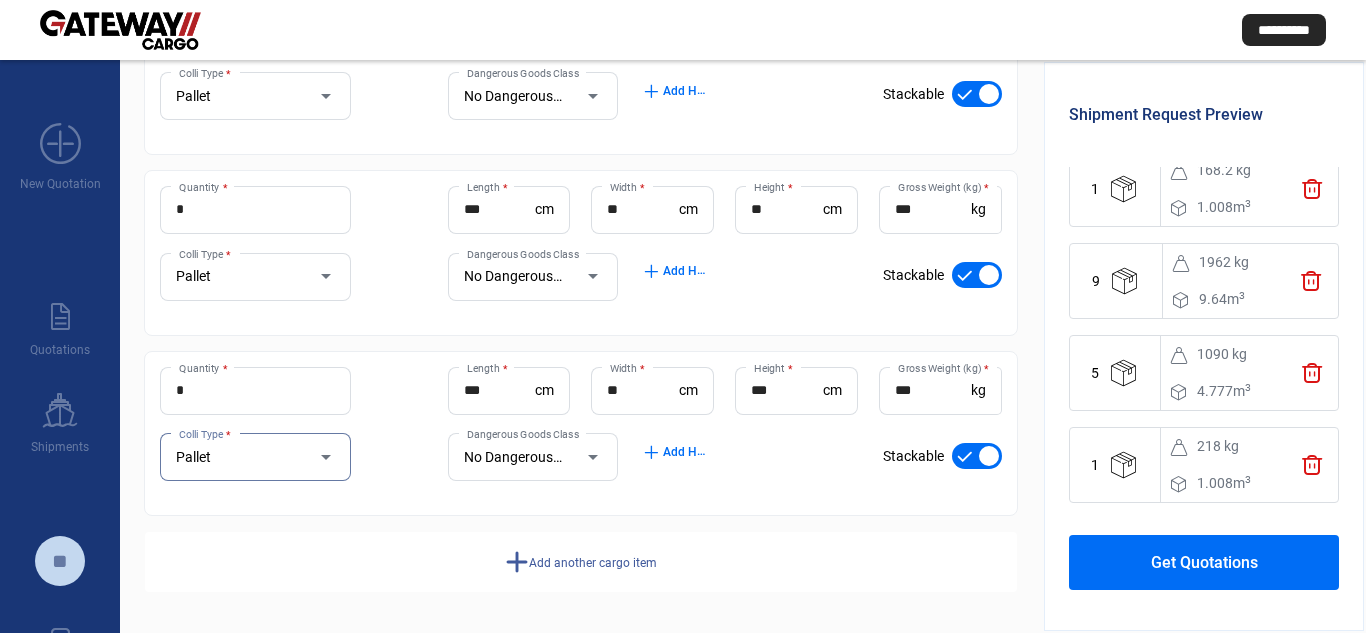click on "Get Quotations" 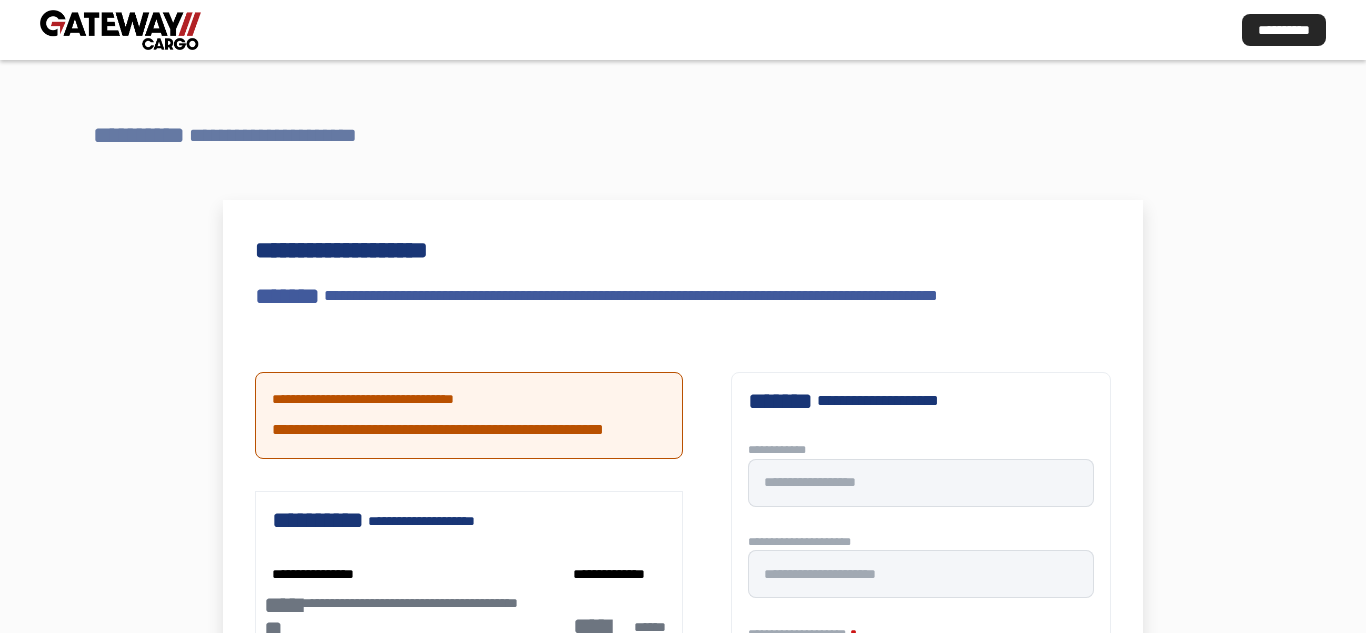 scroll, scrollTop: 0, scrollLeft: 0, axis: both 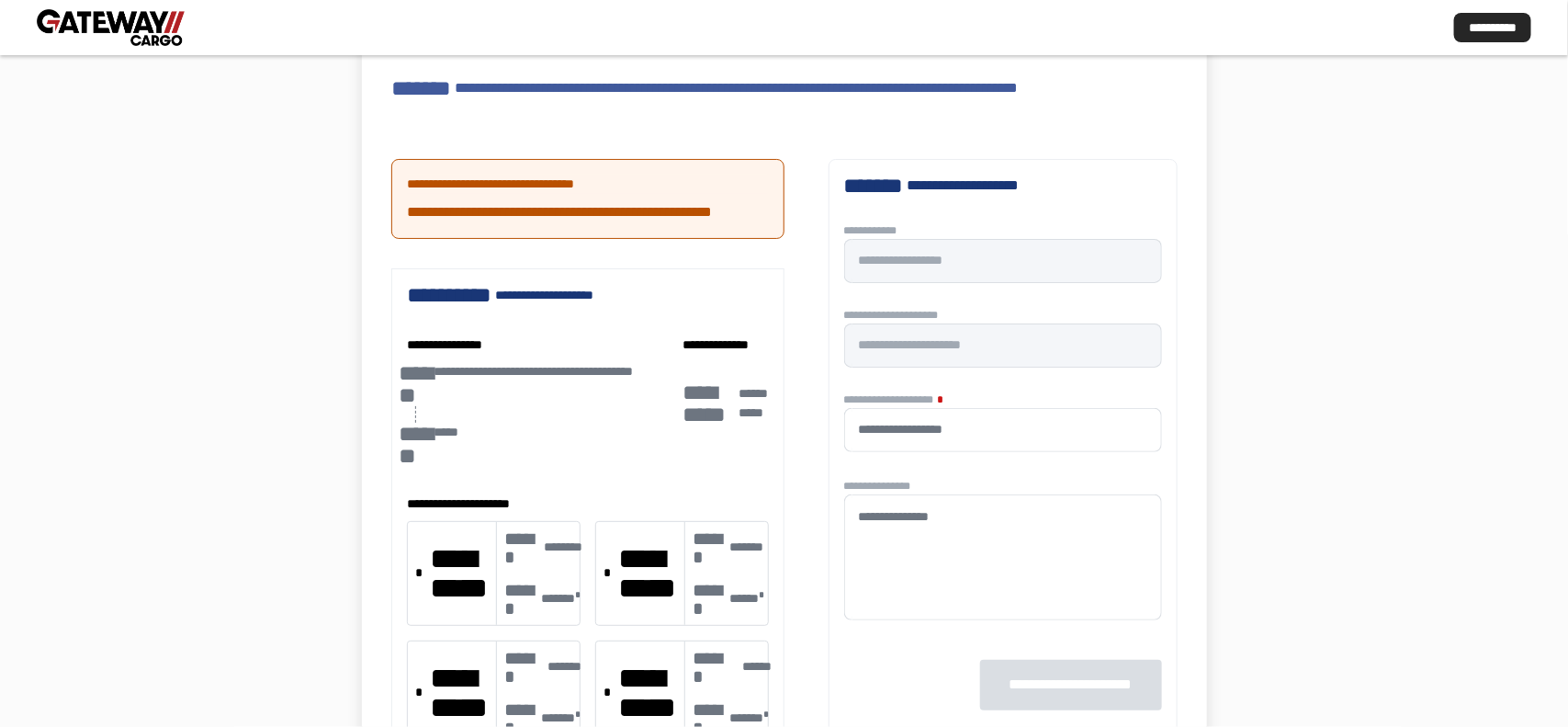 click at bounding box center [784, 363] 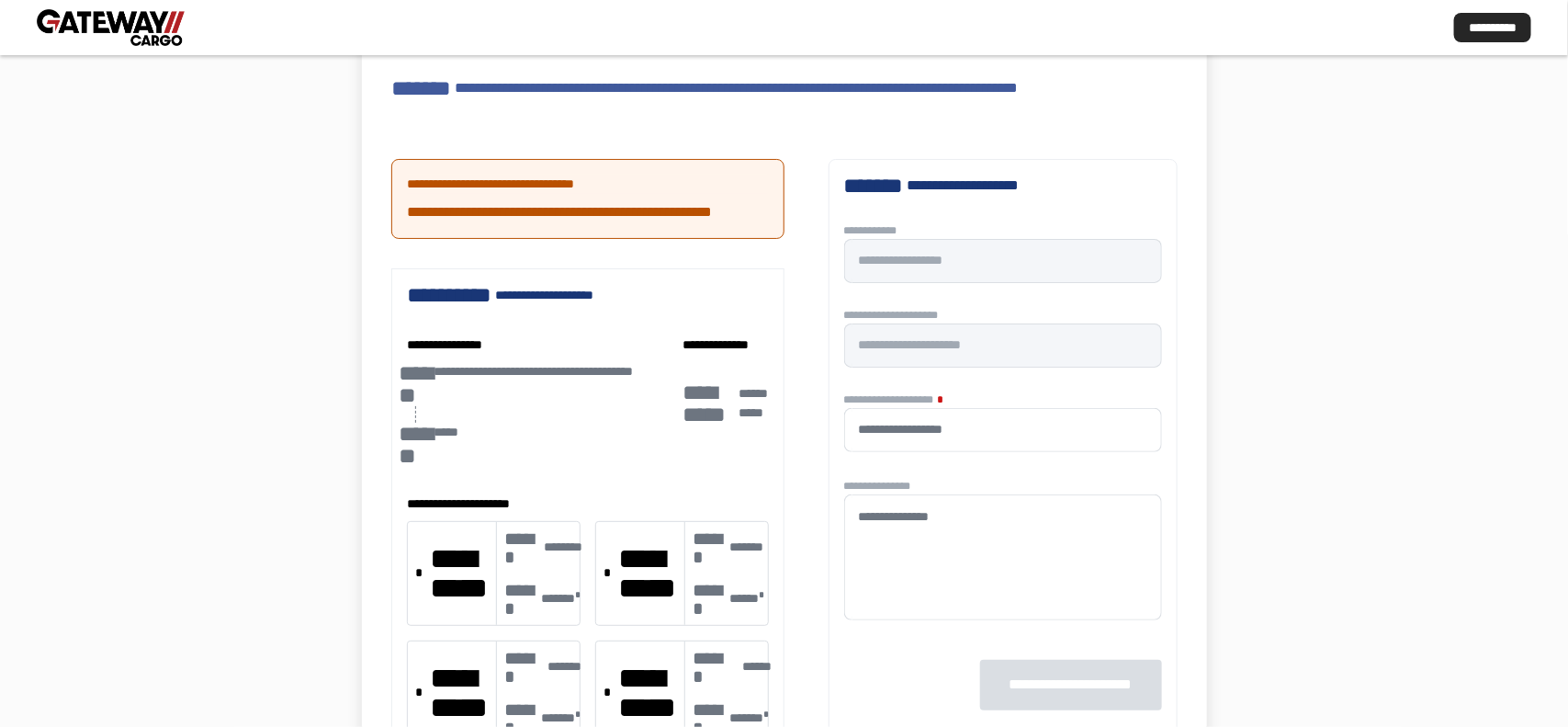click at bounding box center [784, 363] 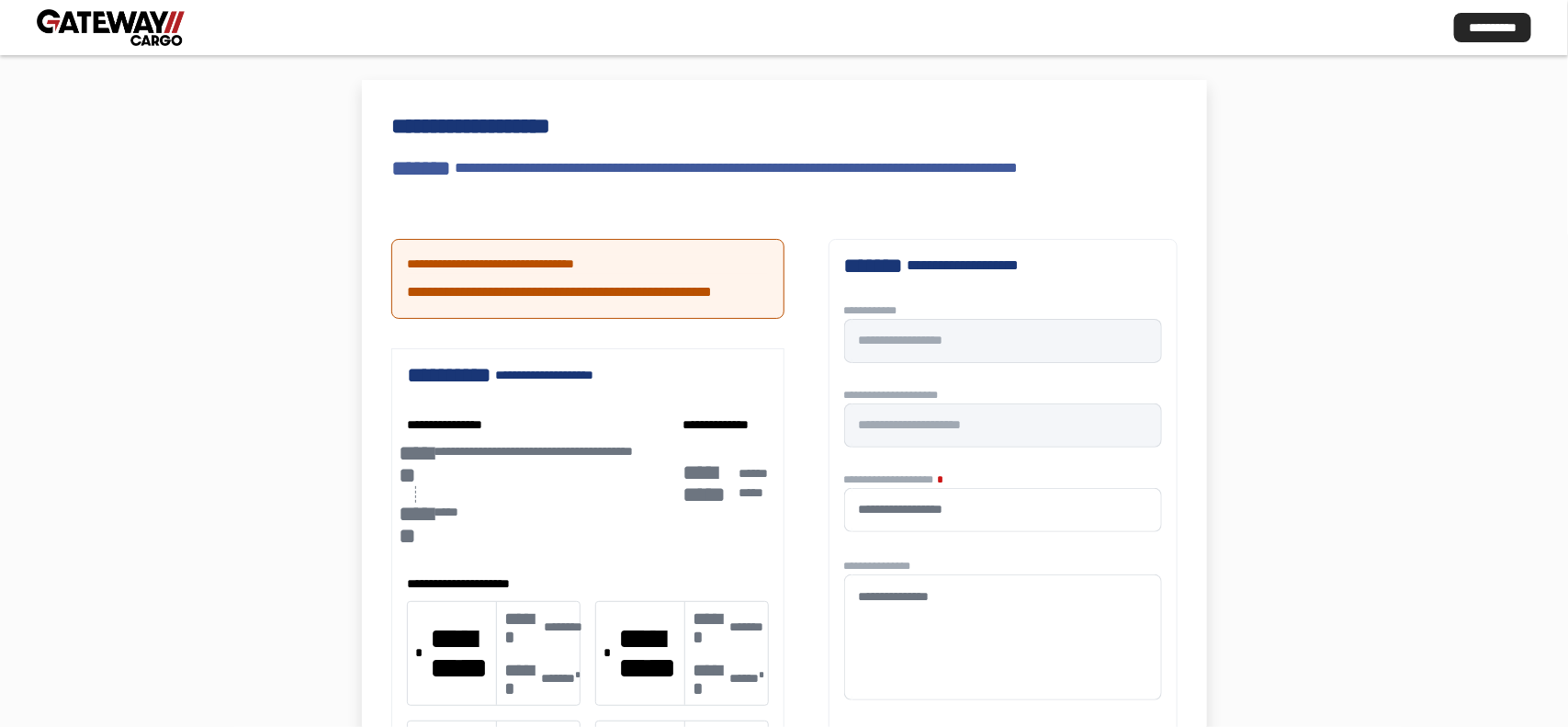 scroll, scrollTop: 69, scrollLeft: 0, axis: vertical 